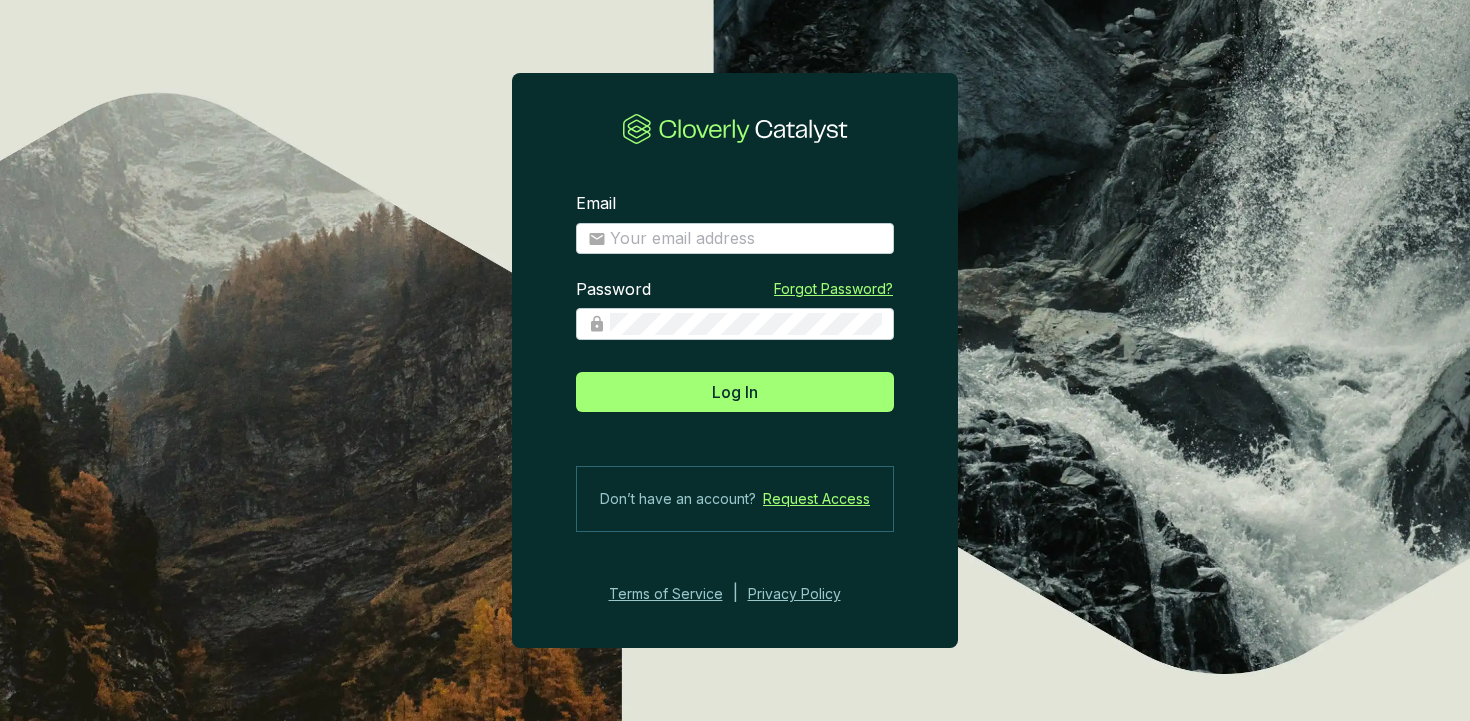 scroll, scrollTop: 0, scrollLeft: 0, axis: both 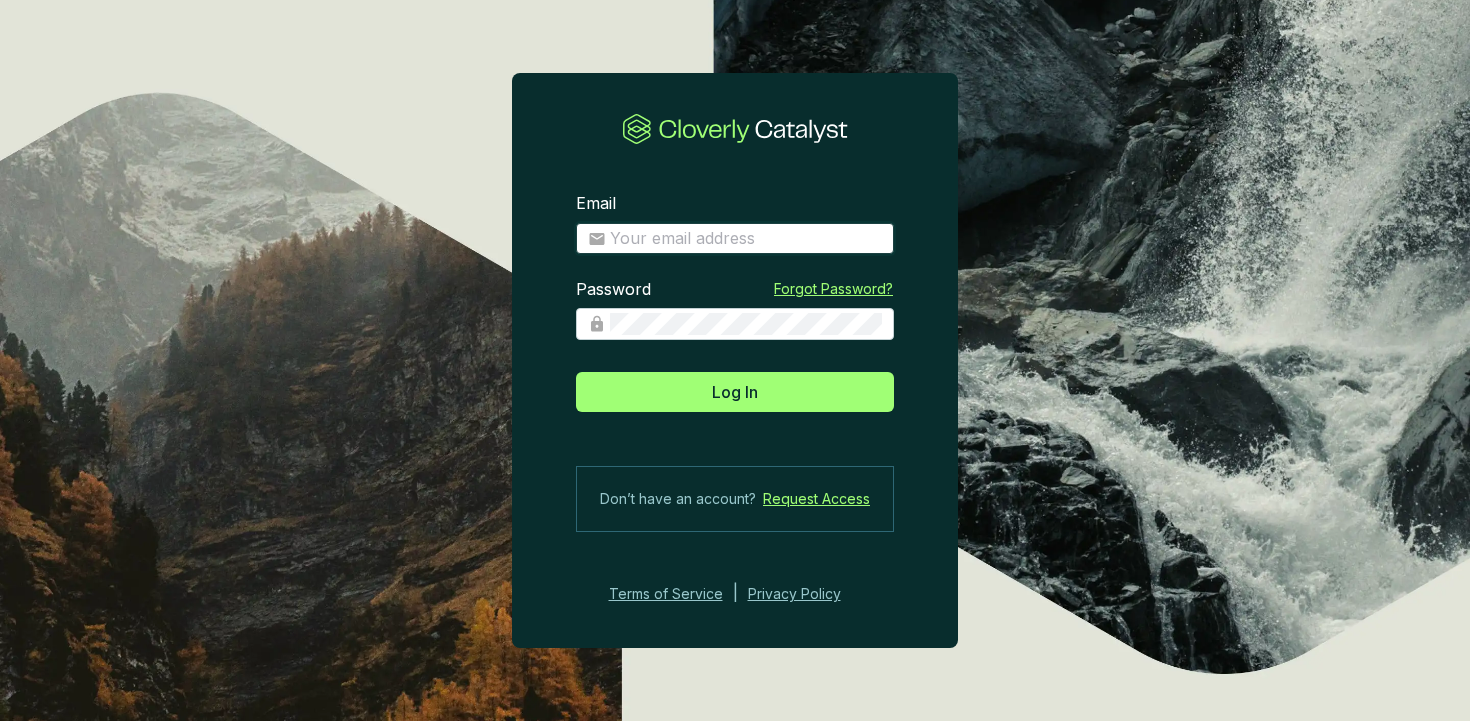 click on "Email" at bounding box center [746, 239] 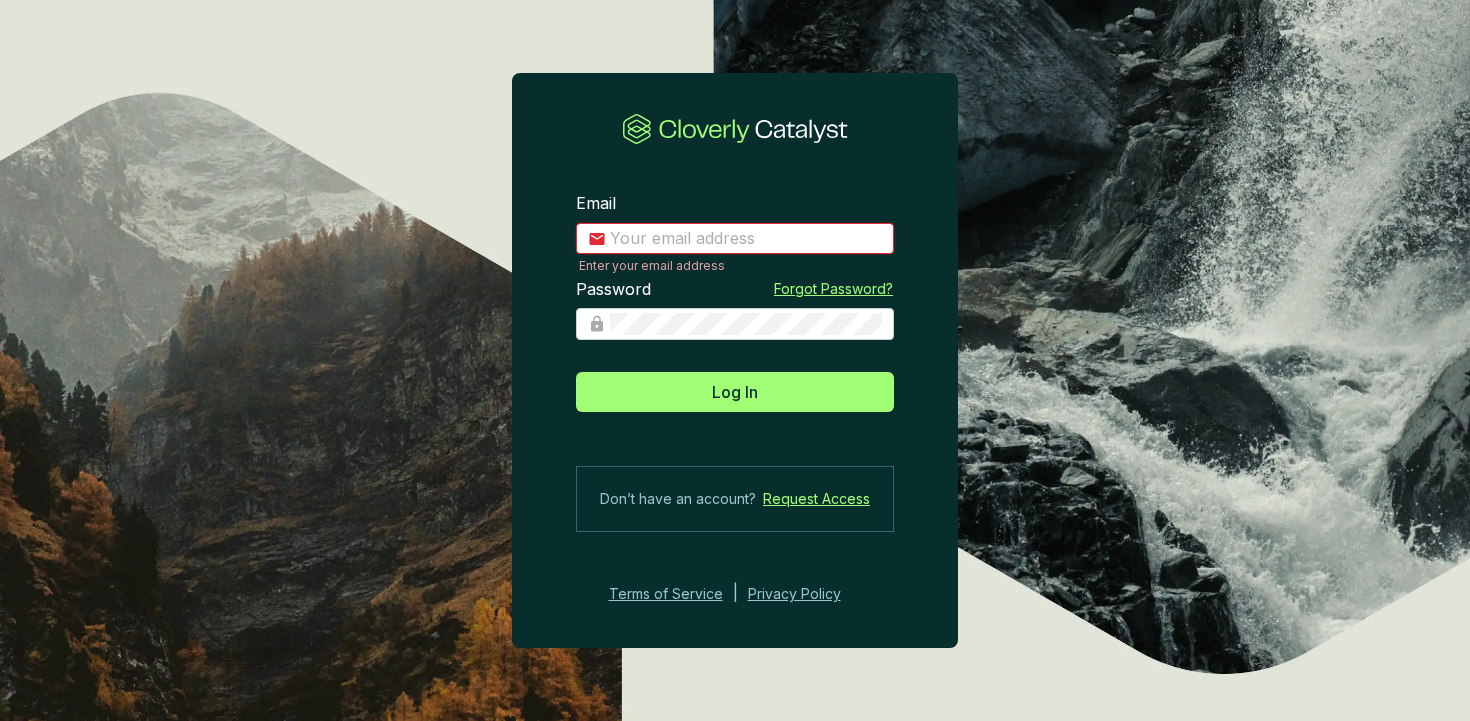 click on "Email" at bounding box center (746, 239) 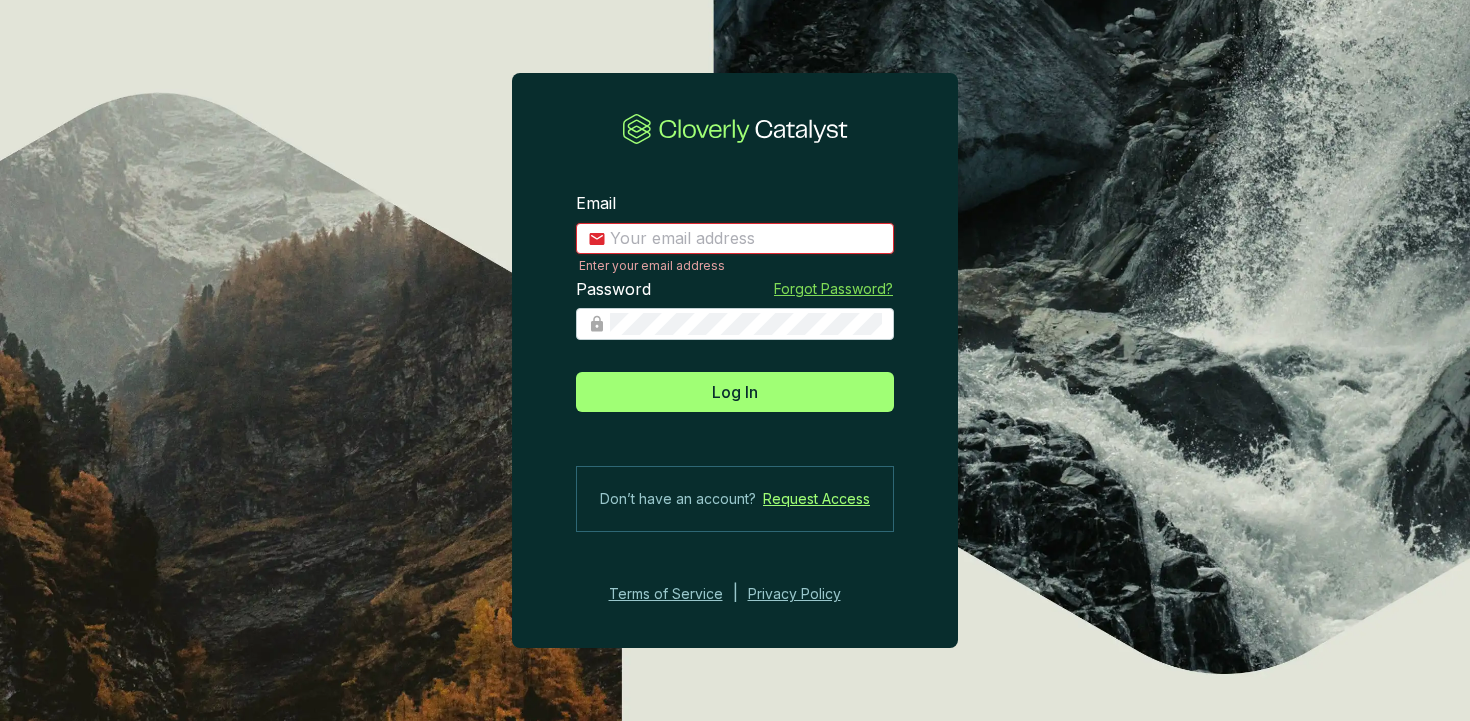 type on "[EMAIL_ADDRESS][DOMAIN_NAME]" 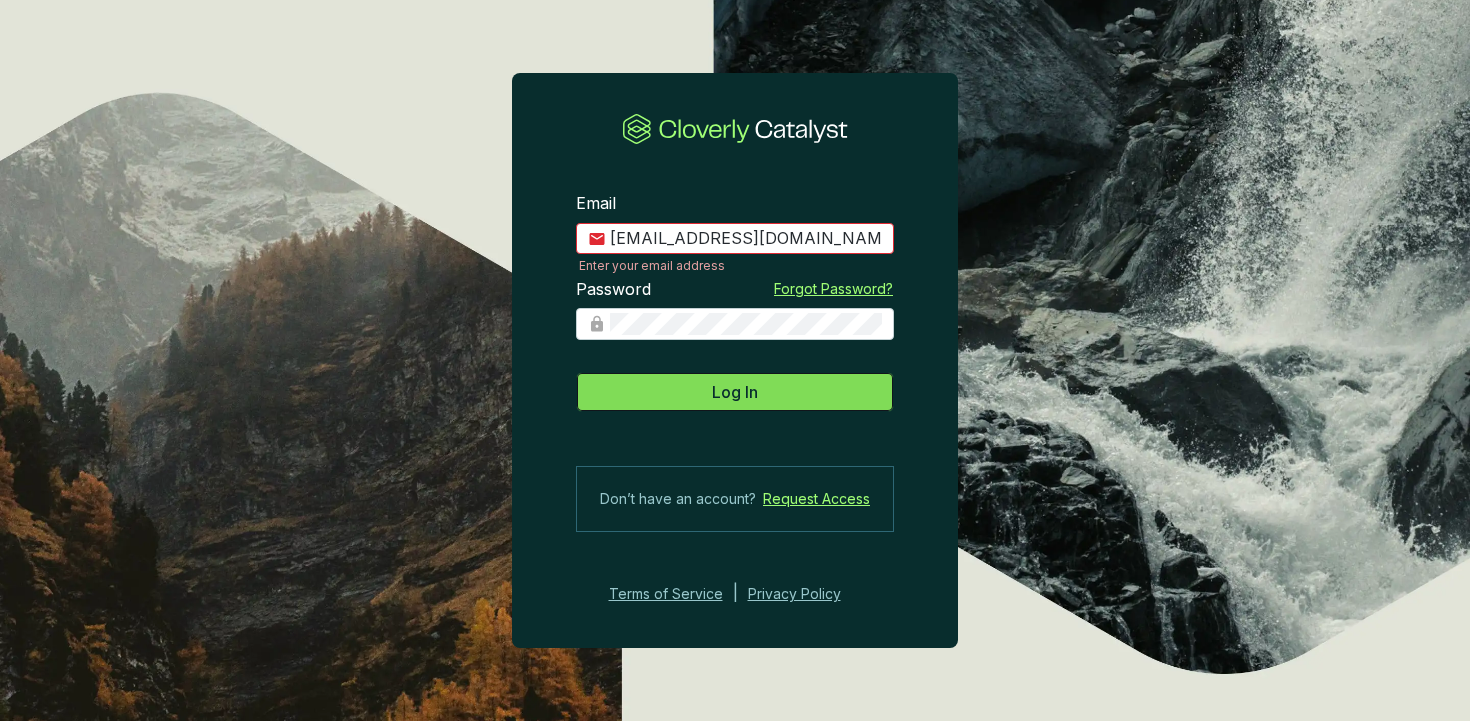 click on "Log In" at bounding box center (735, 392) 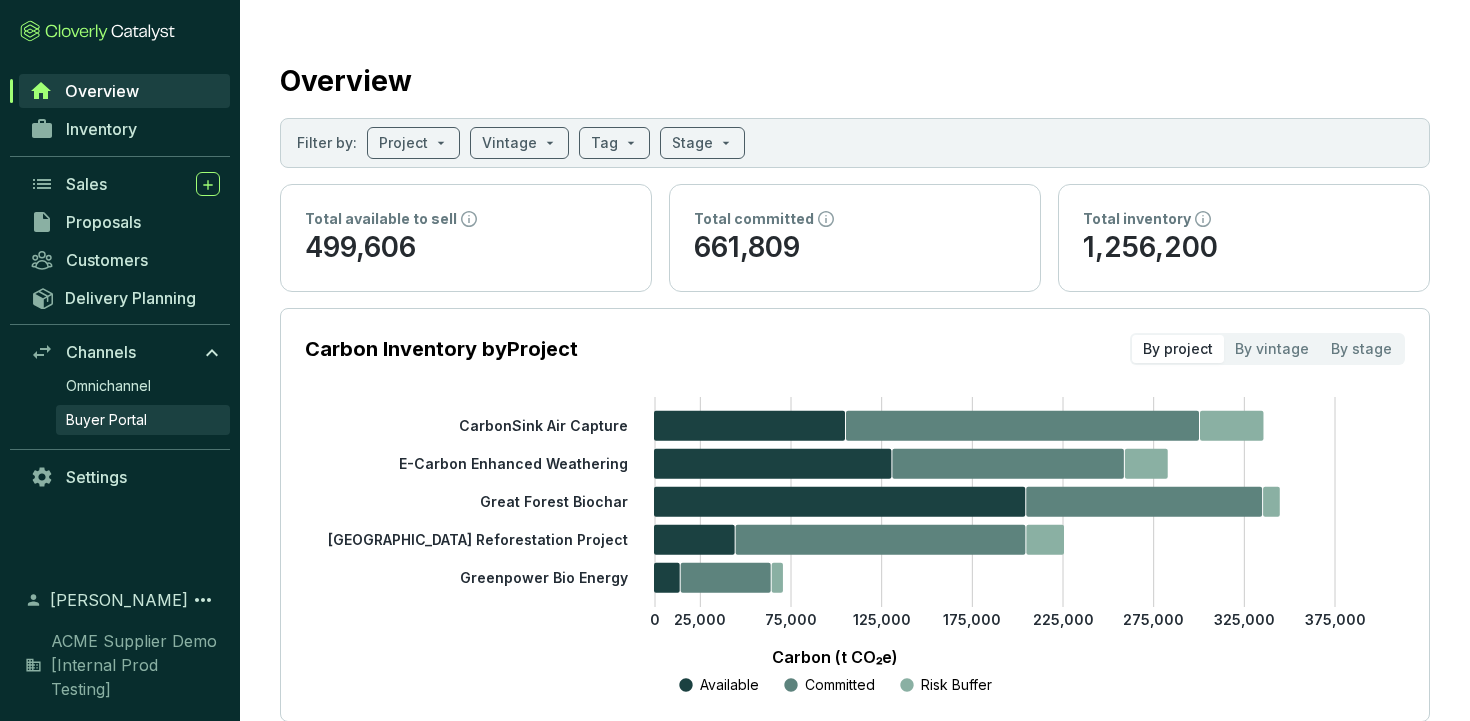 click on "Buyer Portal" at bounding box center [106, 420] 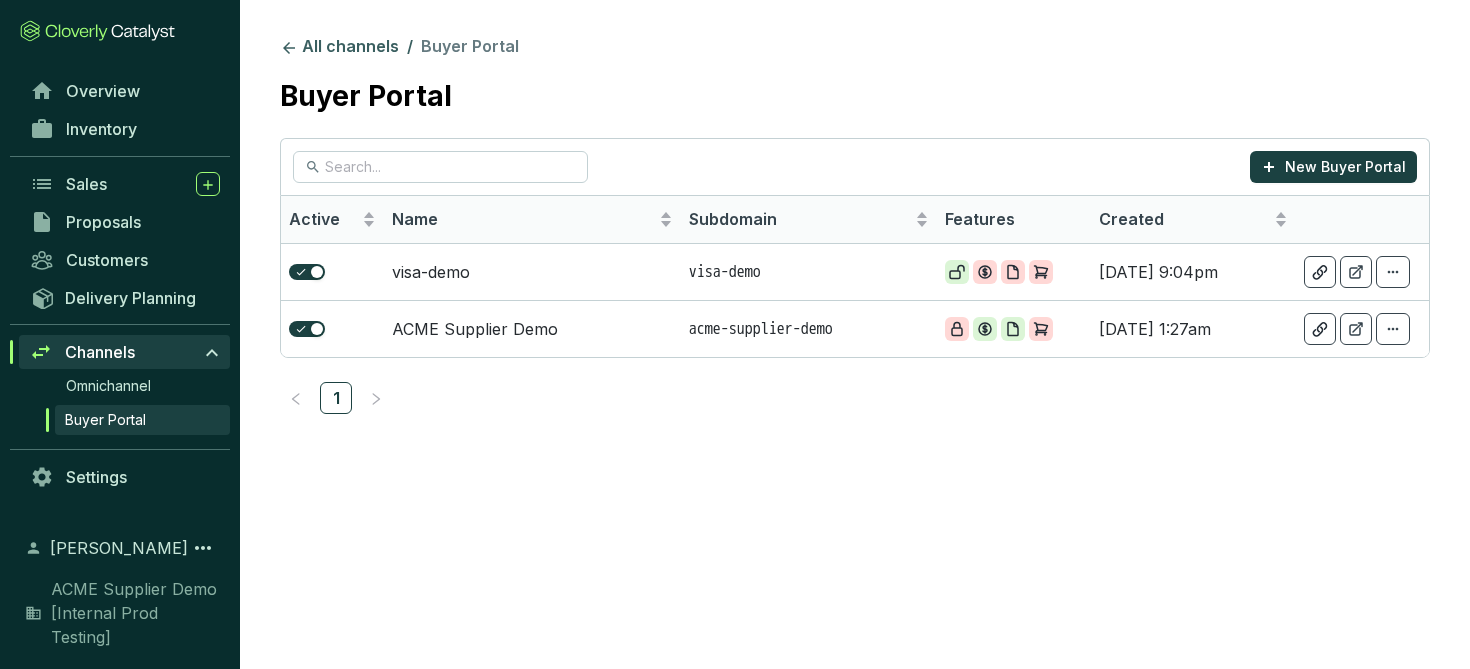 click at bounding box center (887, 60) 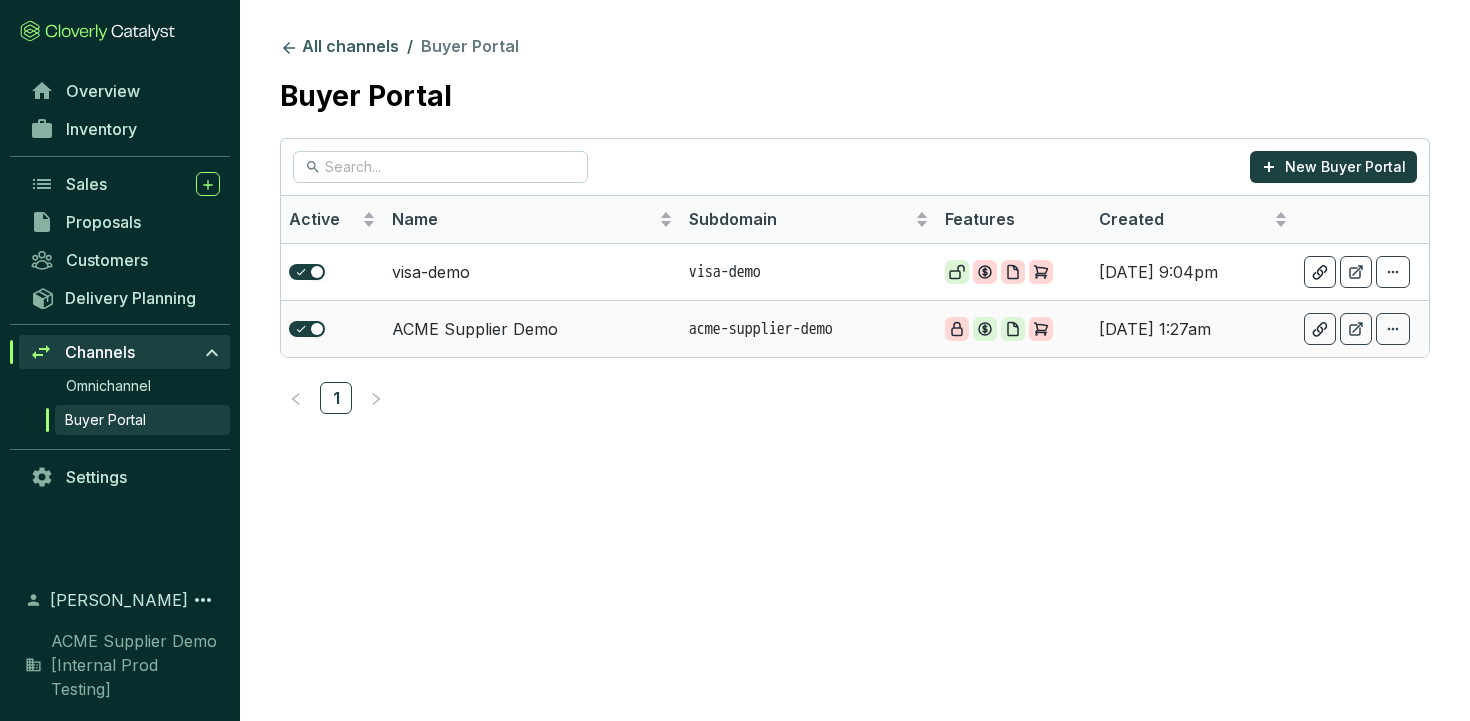 click on "ACME Supplier Demo" at bounding box center [532, 328] 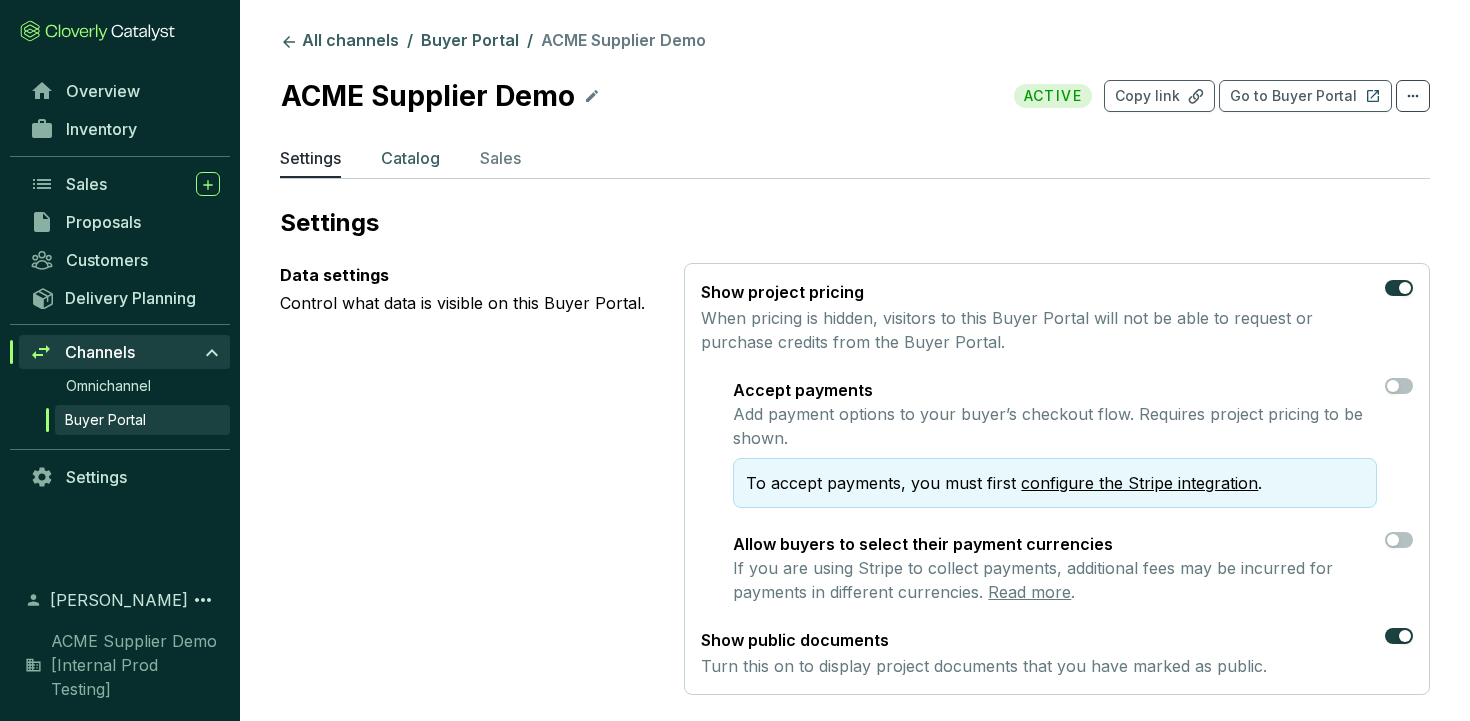 click on "Catalog" at bounding box center (410, 162) 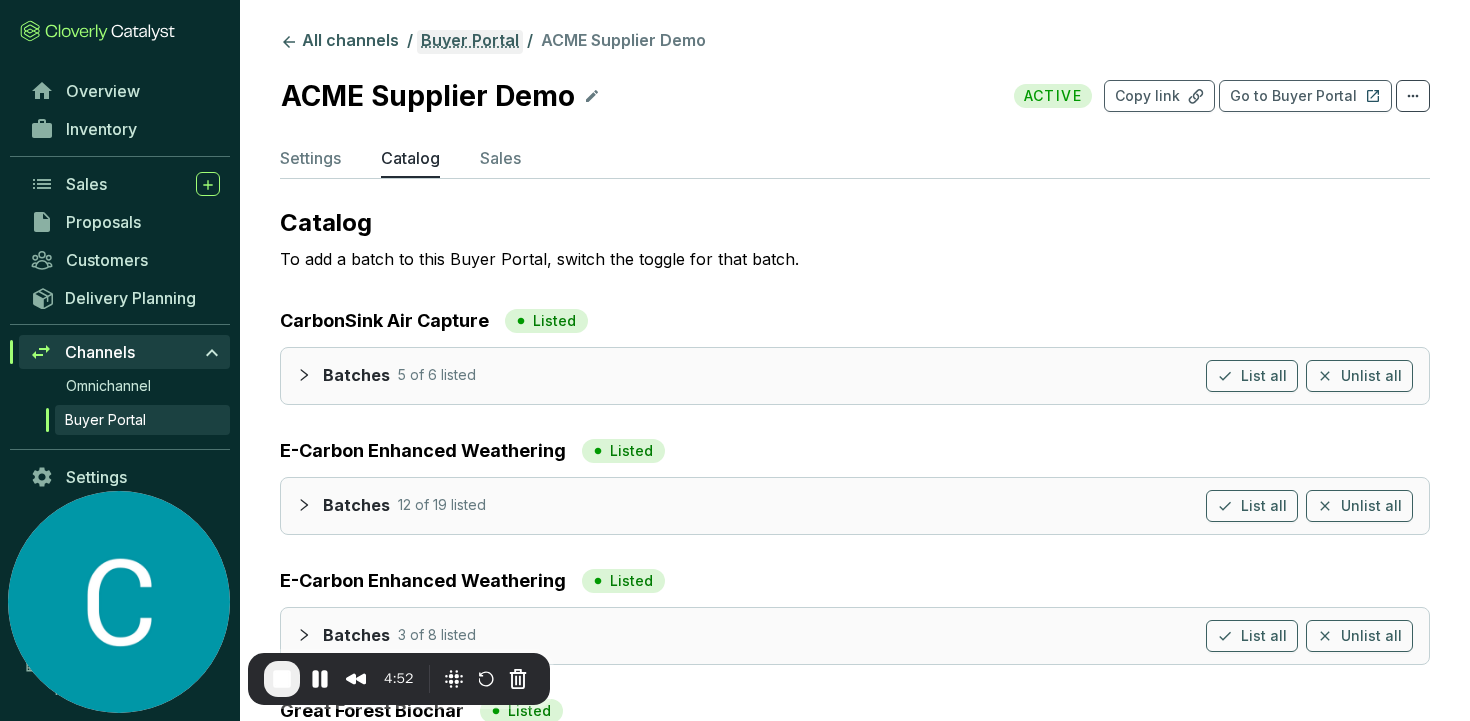 click on "Buyer Portal" at bounding box center (470, 42) 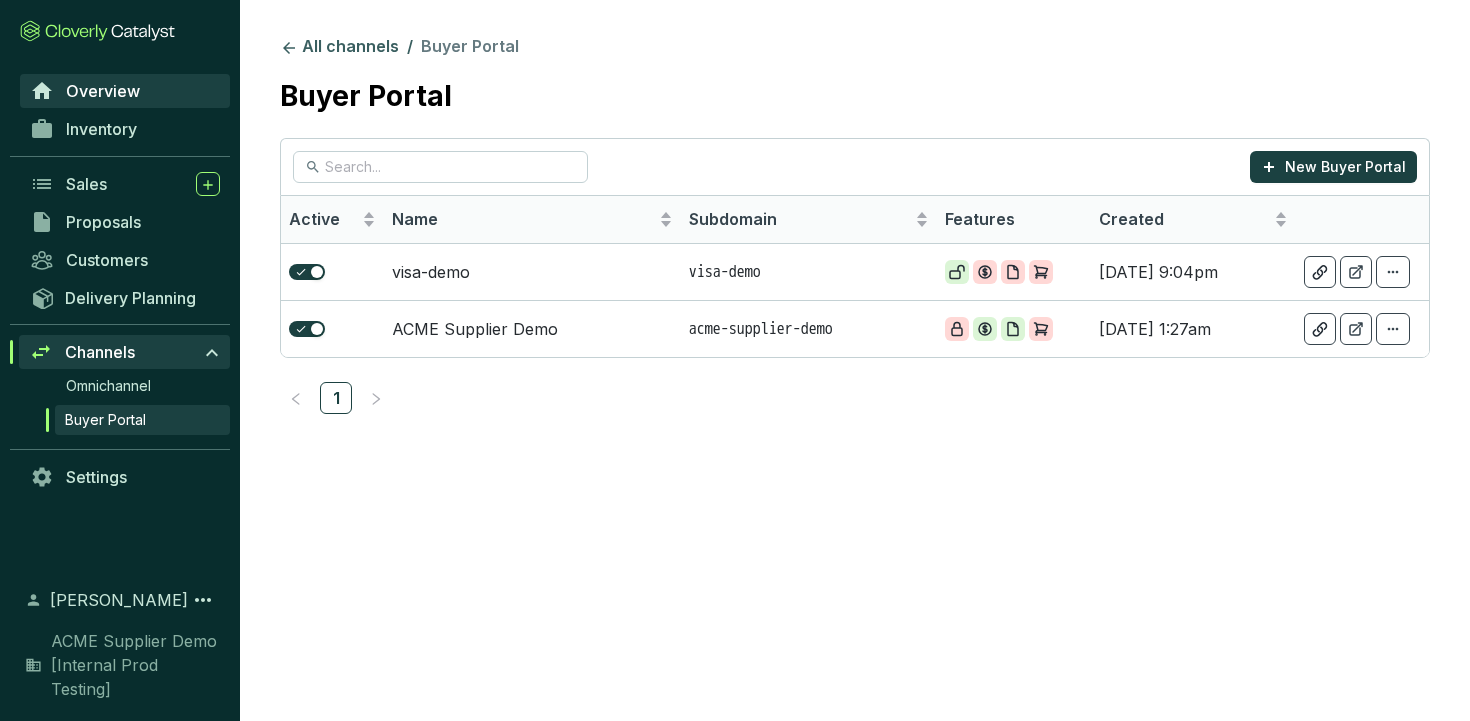 click on "Overview" at bounding box center [125, 91] 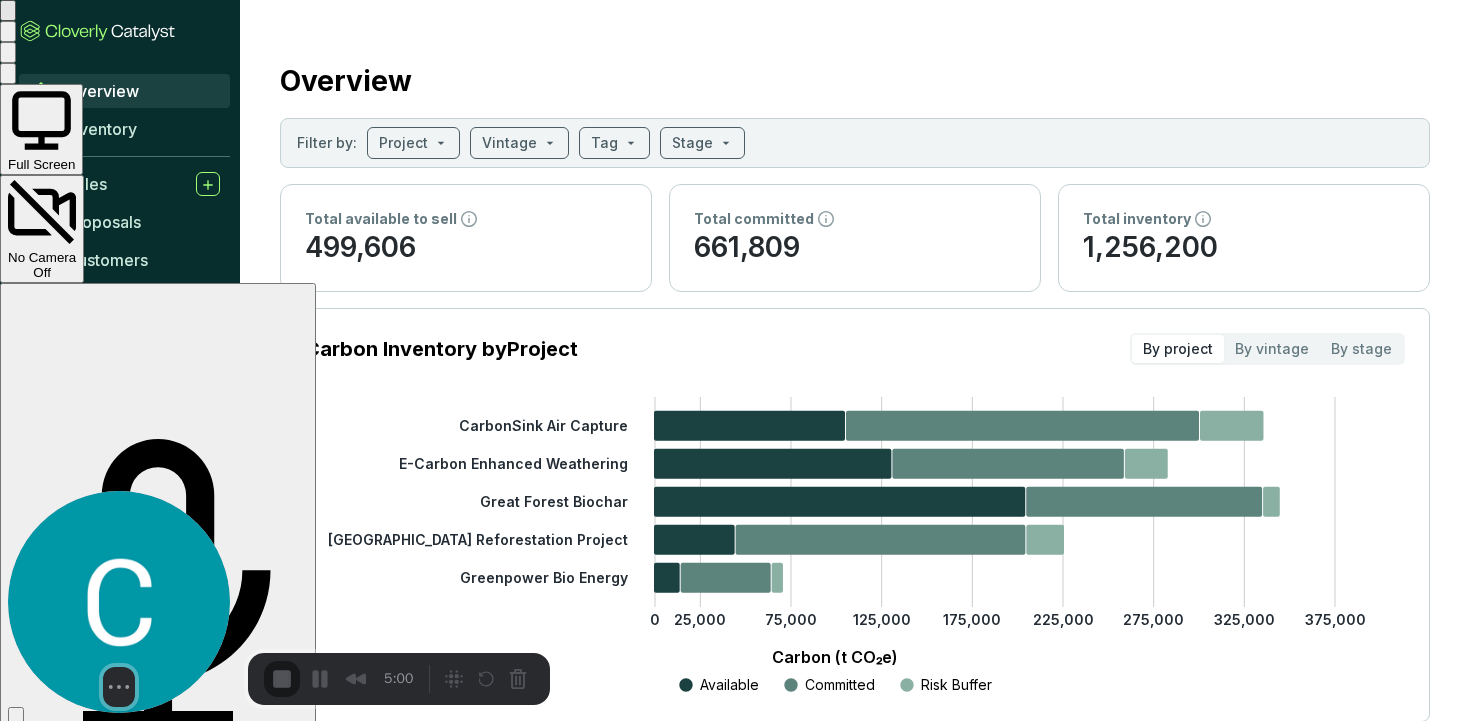 click on "Start Recording" at bounding box center (54, 785) 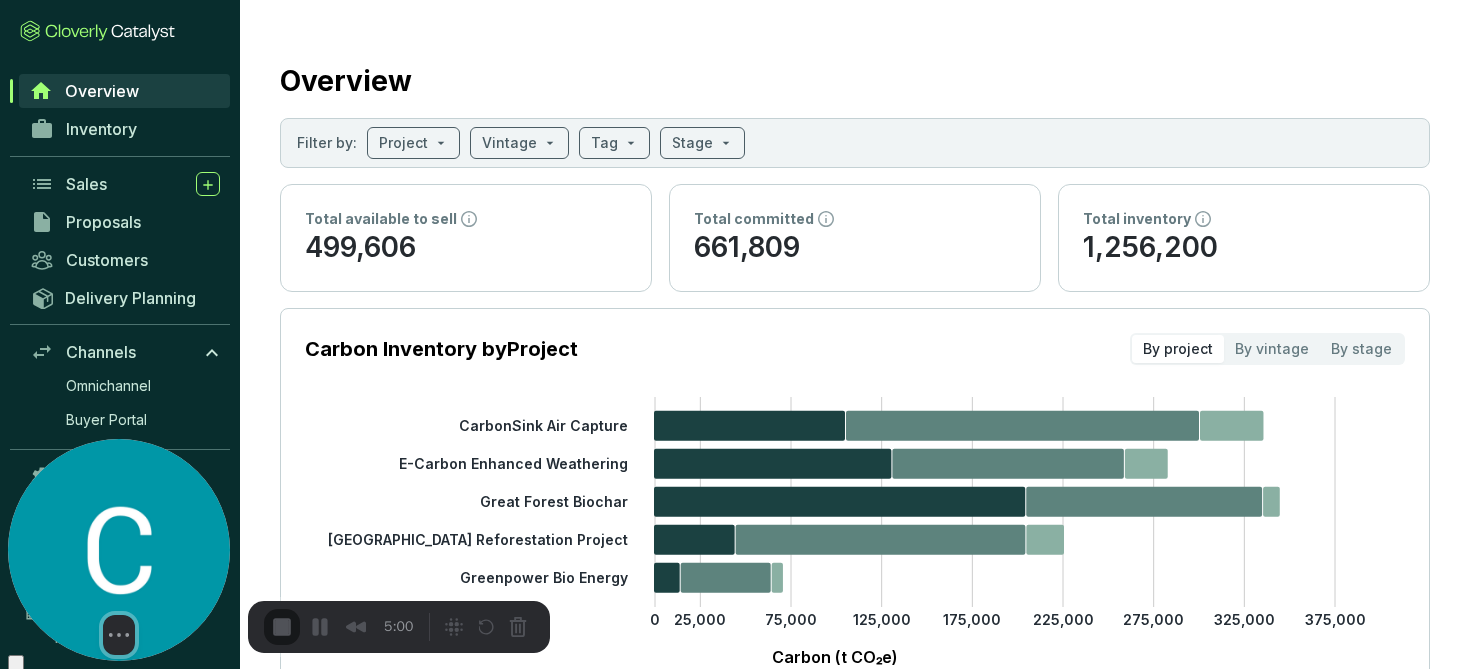 click on "Start Recording" at bounding box center [54, 721] 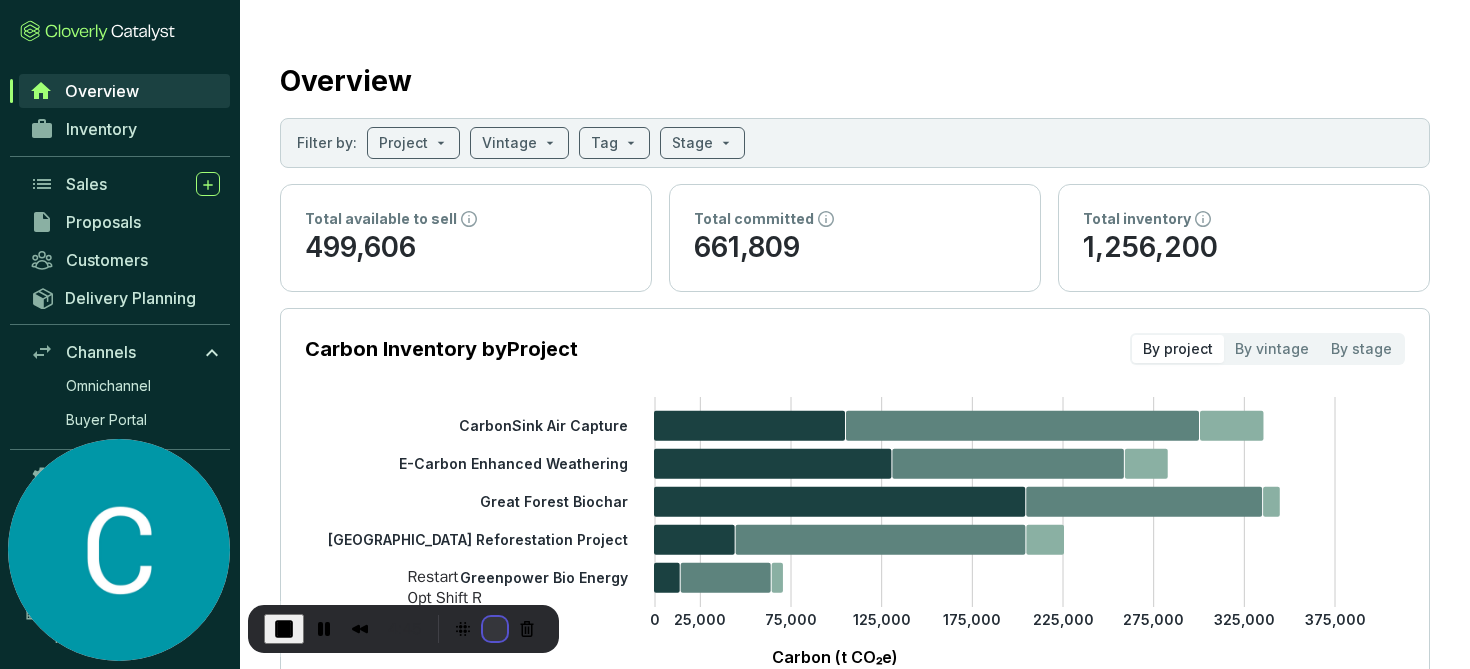 click at bounding box center [495, 629] 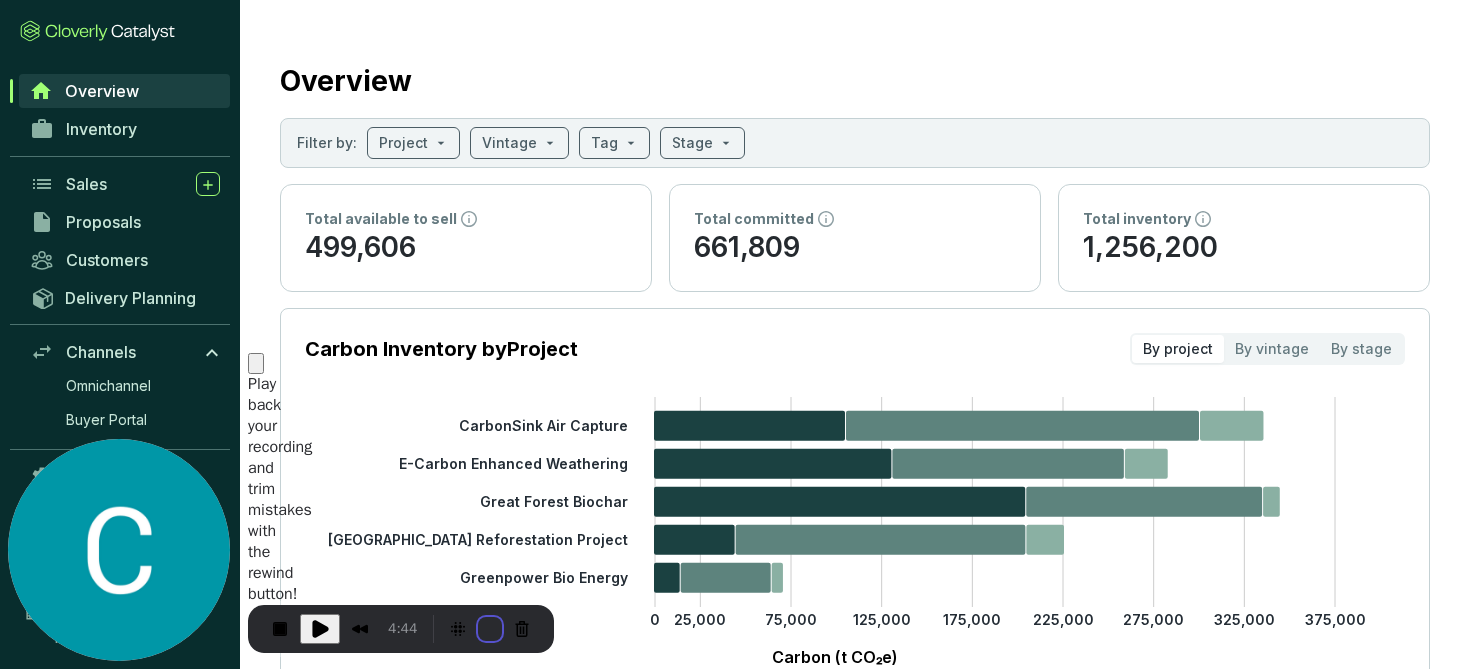 click on "Restart recording" at bounding box center (567, 782) 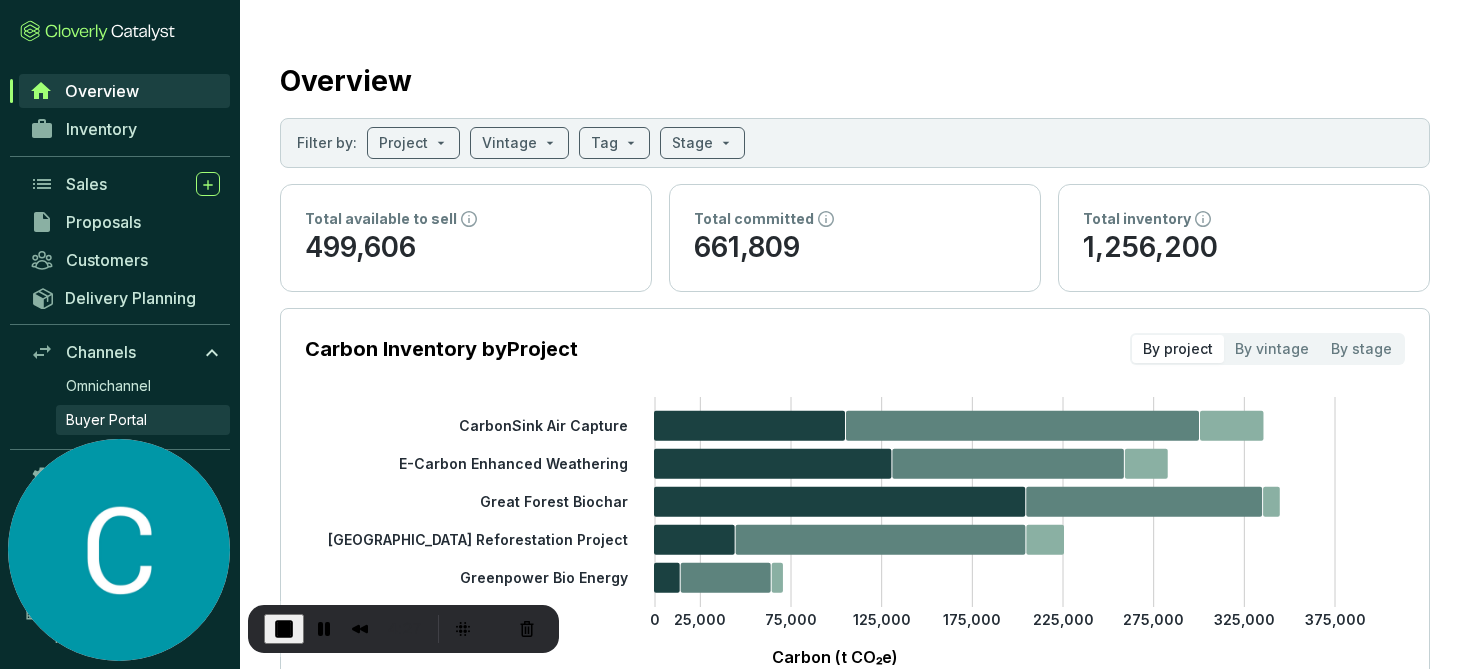 click on "Buyer Portal" at bounding box center (106, 420) 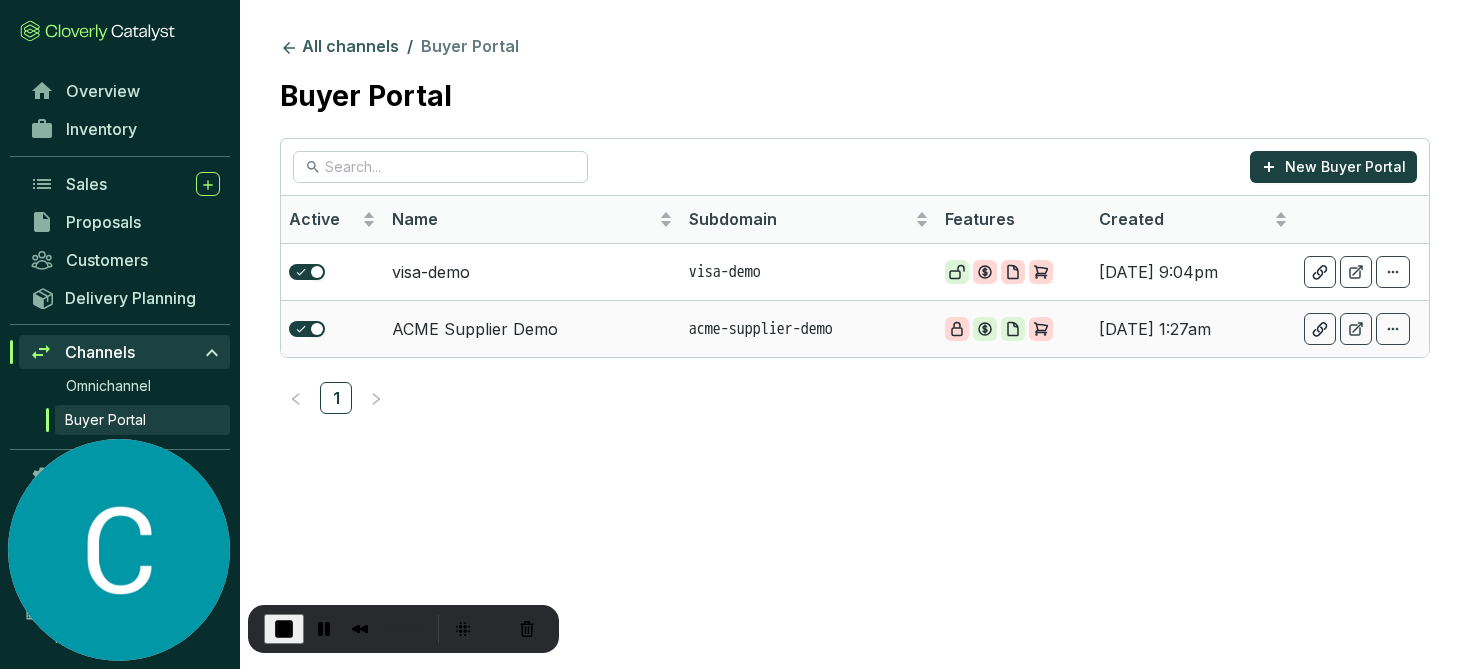 click on "ACME Supplier Demo" at bounding box center [532, 328] 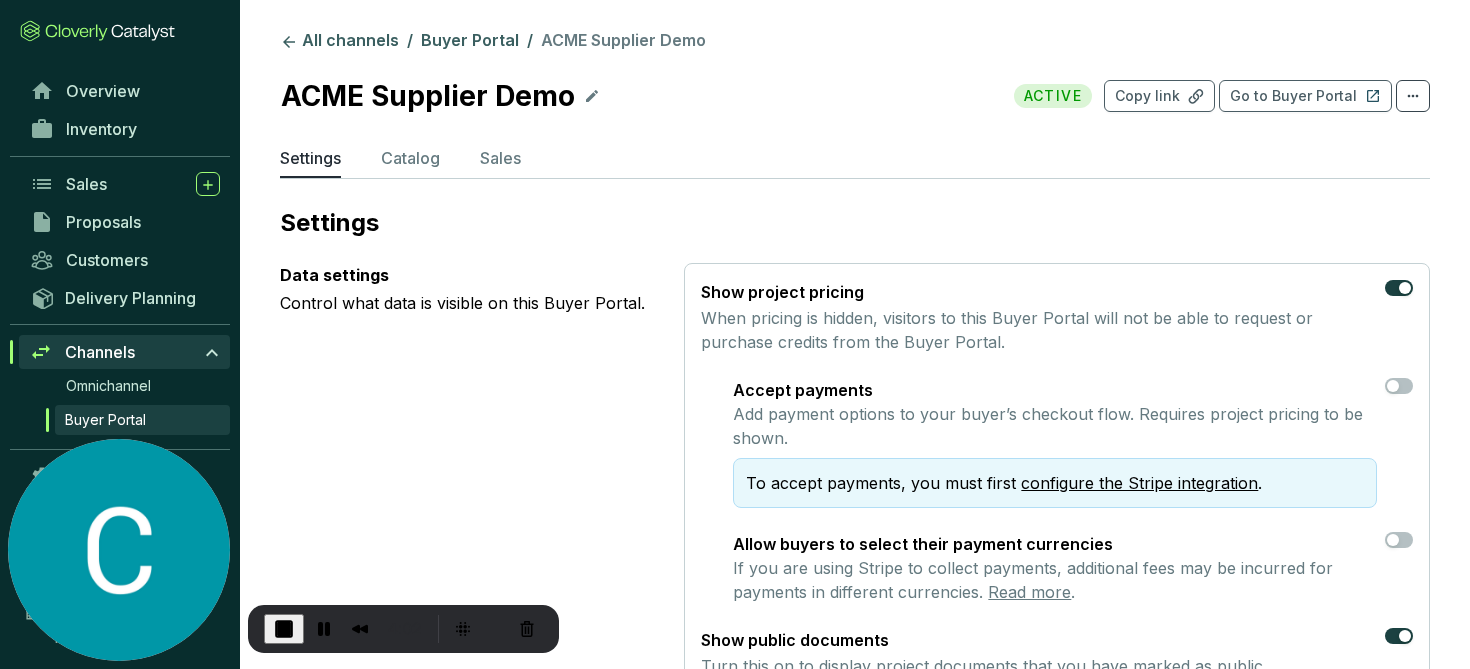 type 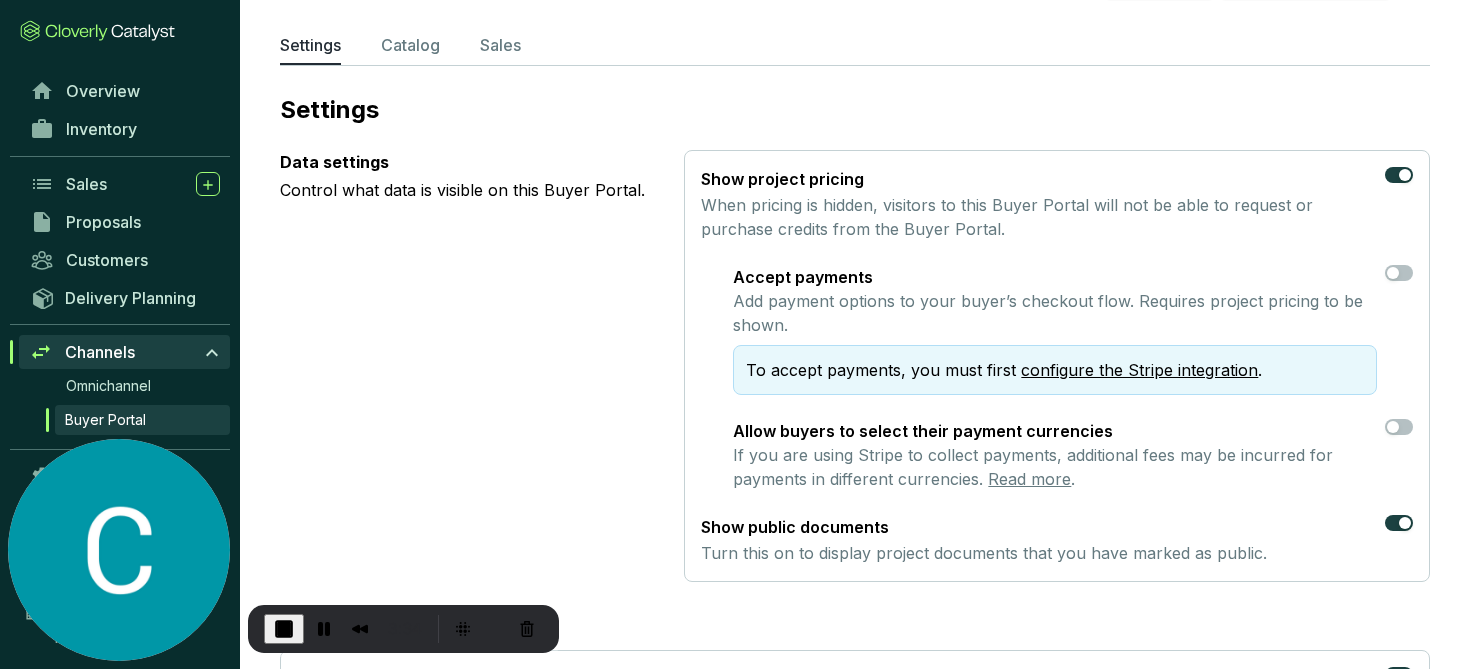 scroll, scrollTop: 0, scrollLeft: 0, axis: both 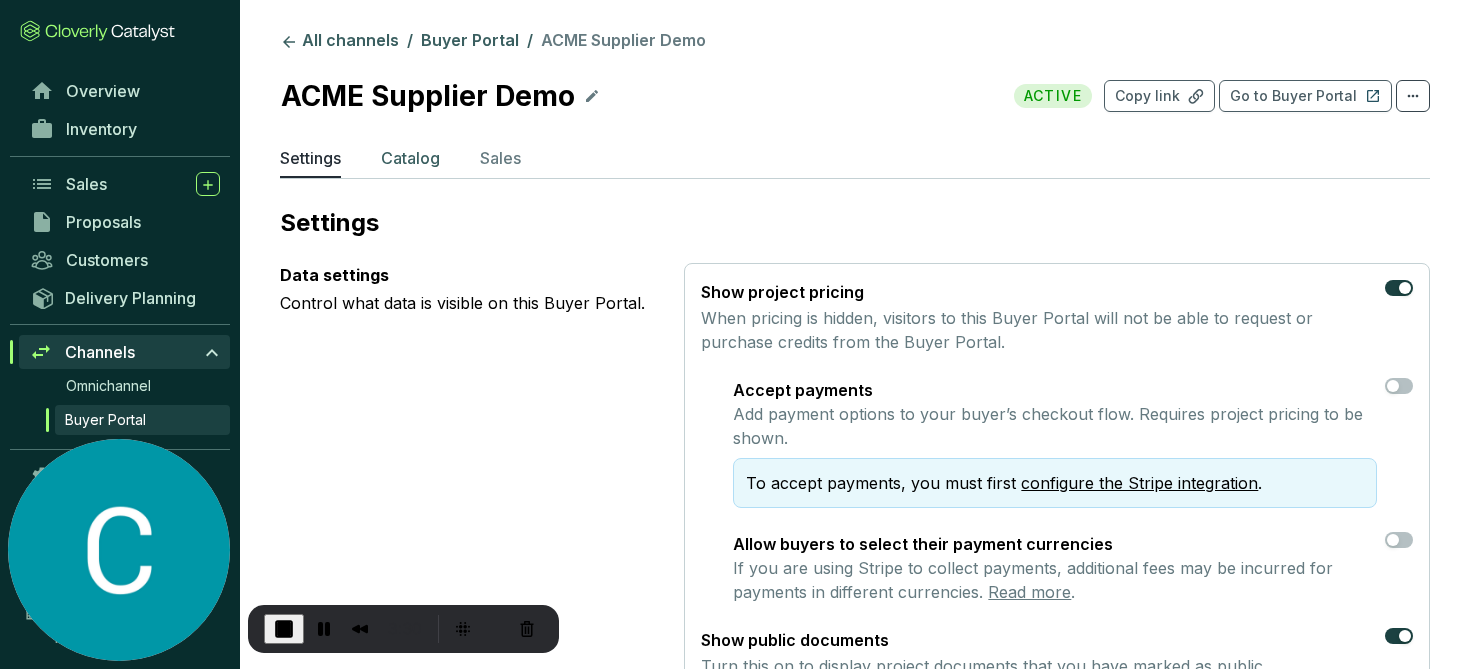 click on "Catalog" at bounding box center [410, 158] 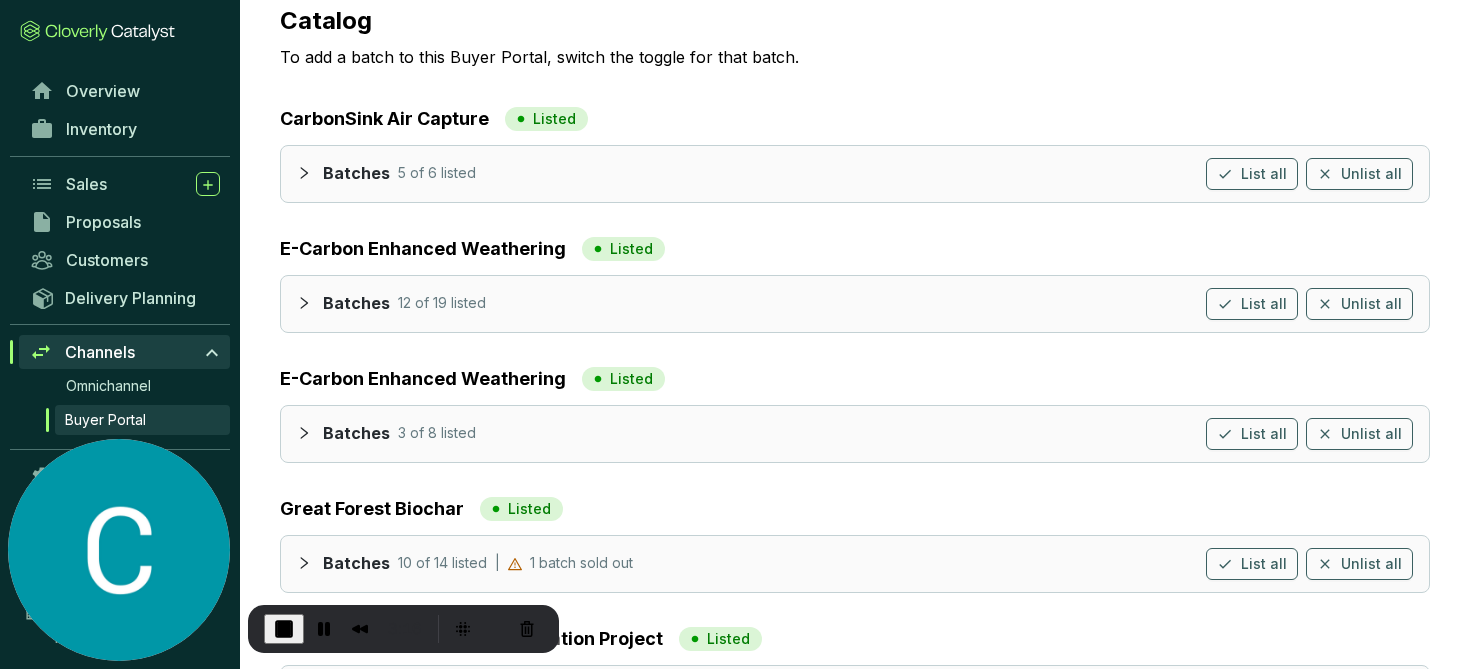 scroll, scrollTop: 201, scrollLeft: 0, axis: vertical 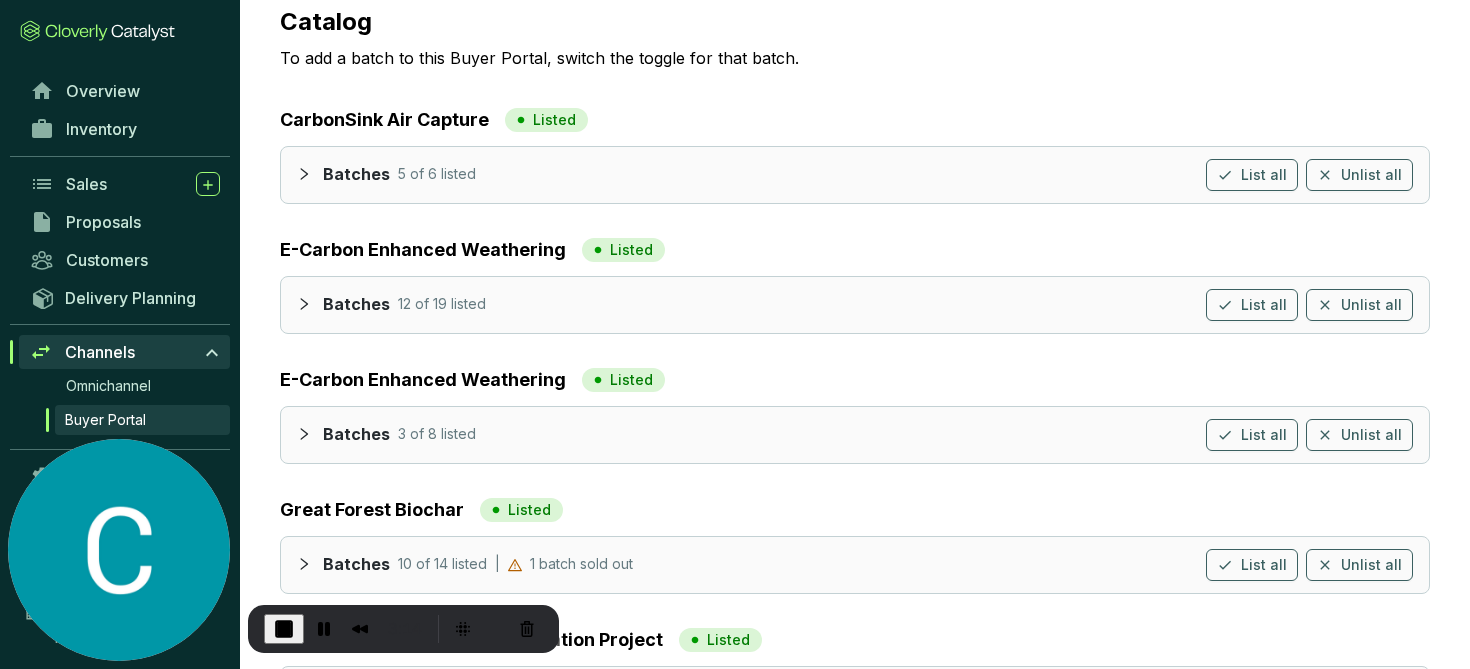 click 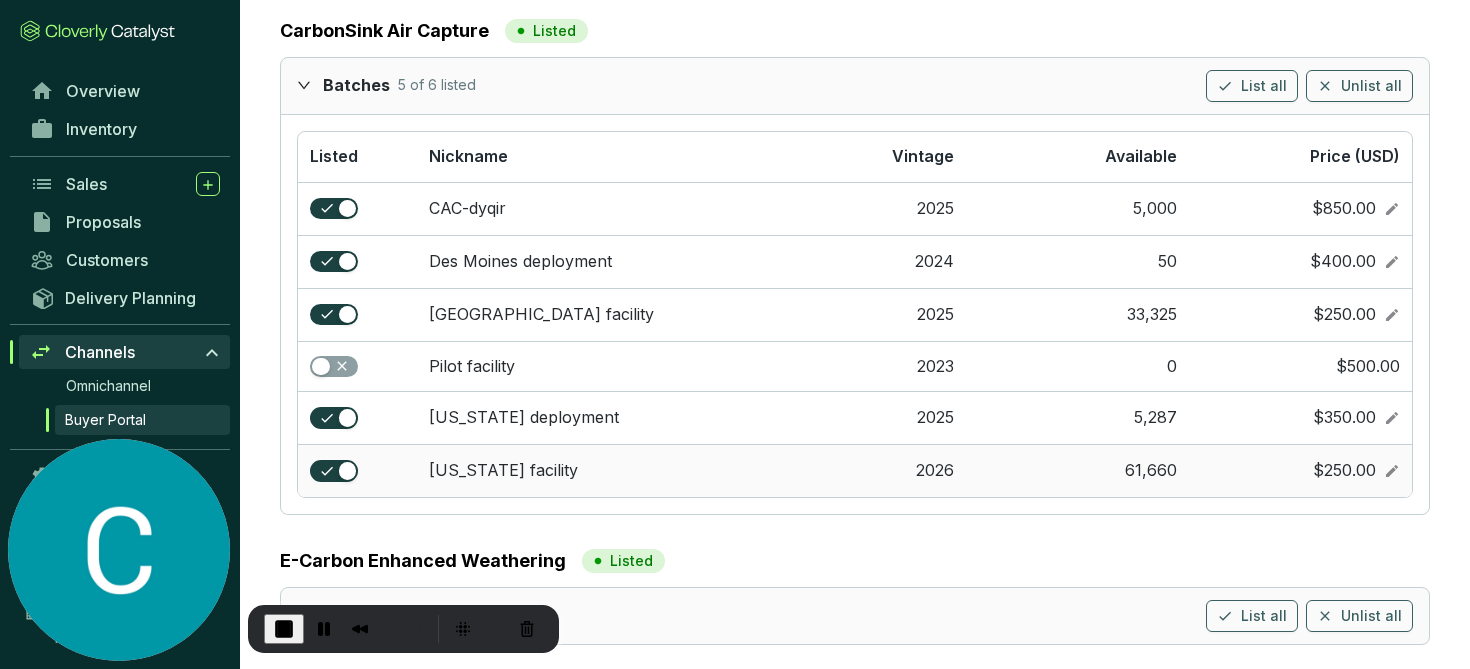 scroll, scrollTop: 289, scrollLeft: 0, axis: vertical 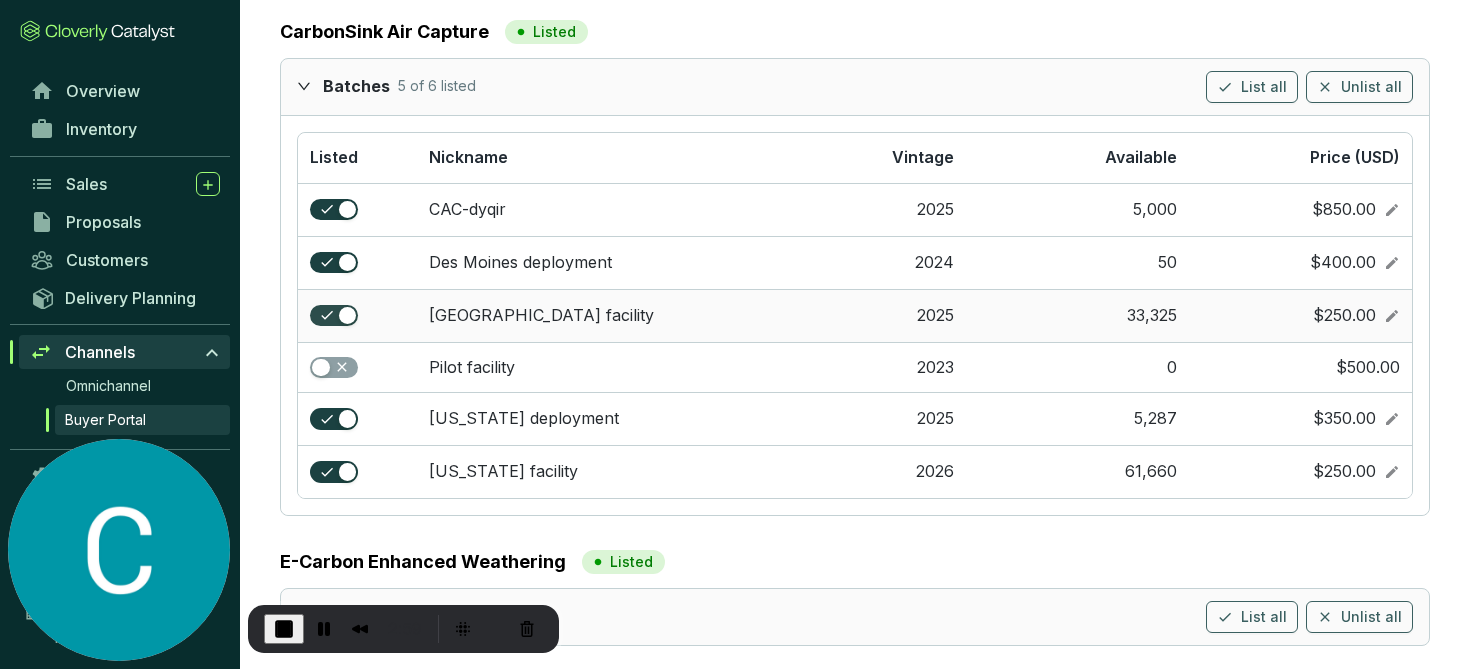 click at bounding box center (348, 316) 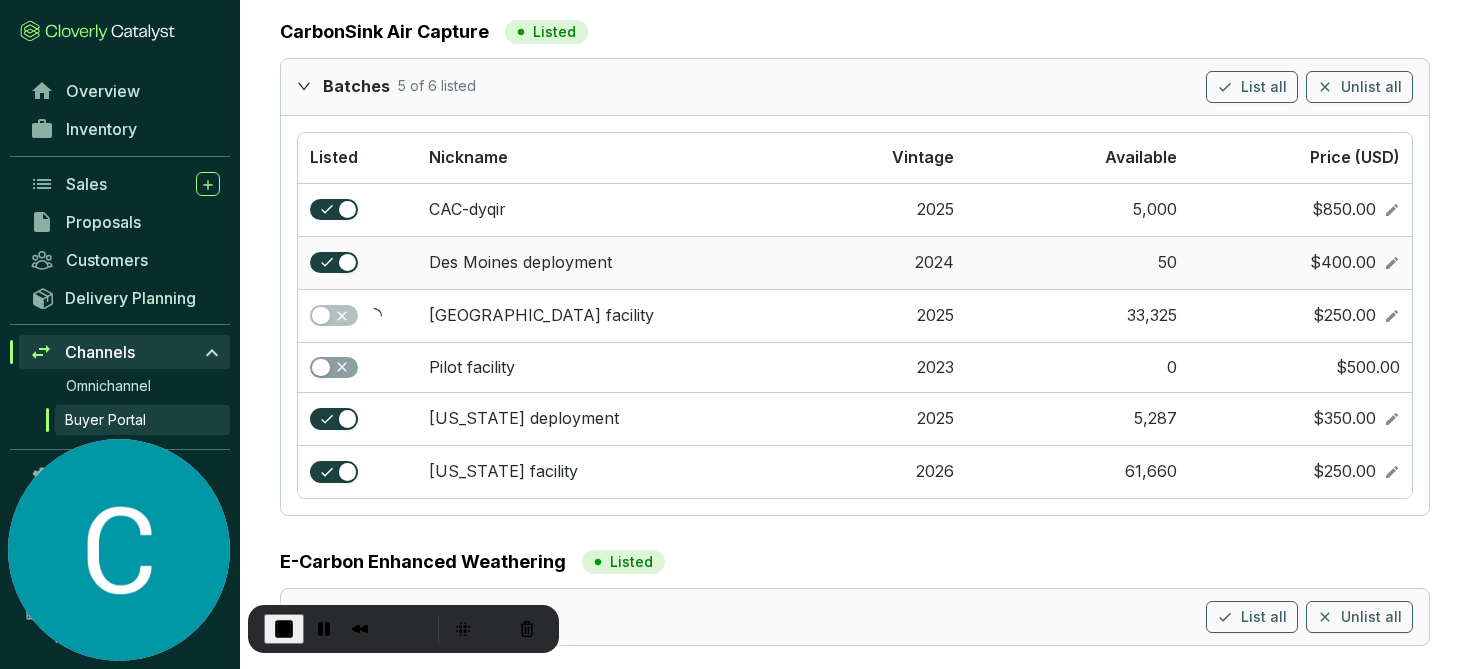 click at bounding box center (357, 262) 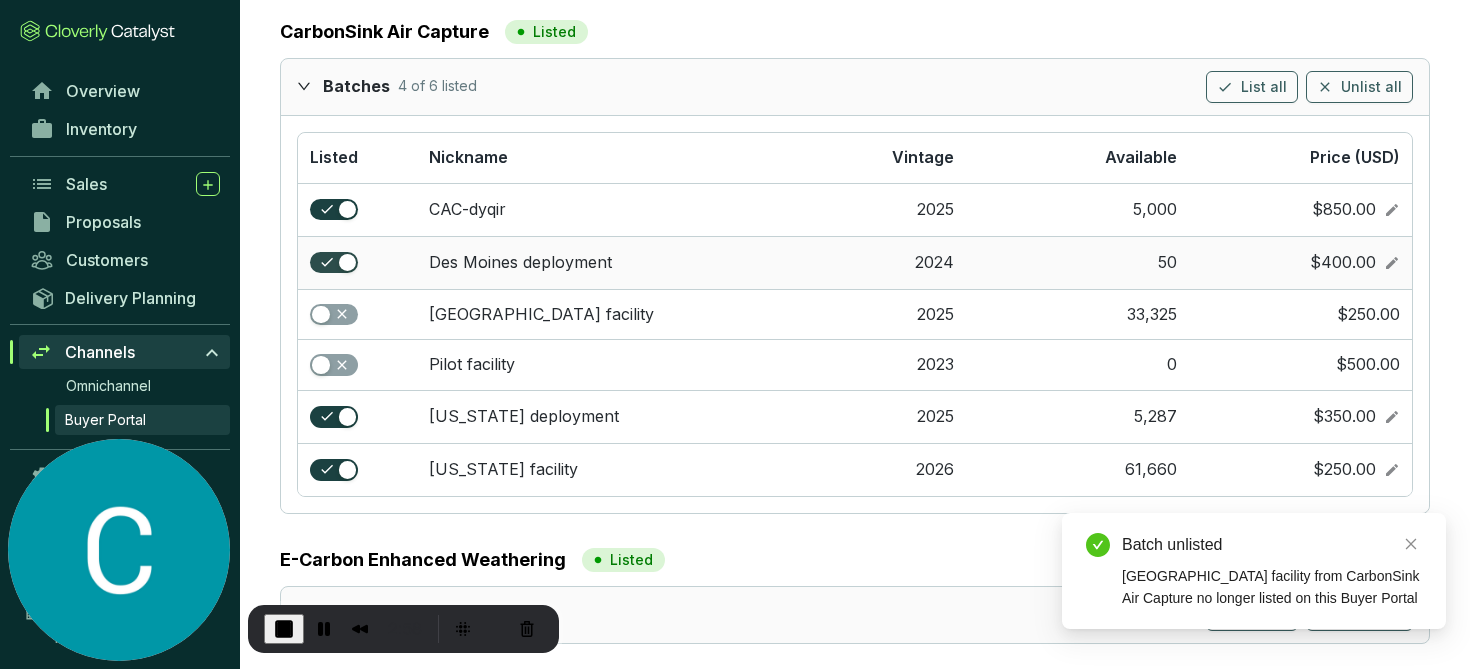 click at bounding box center [348, 263] 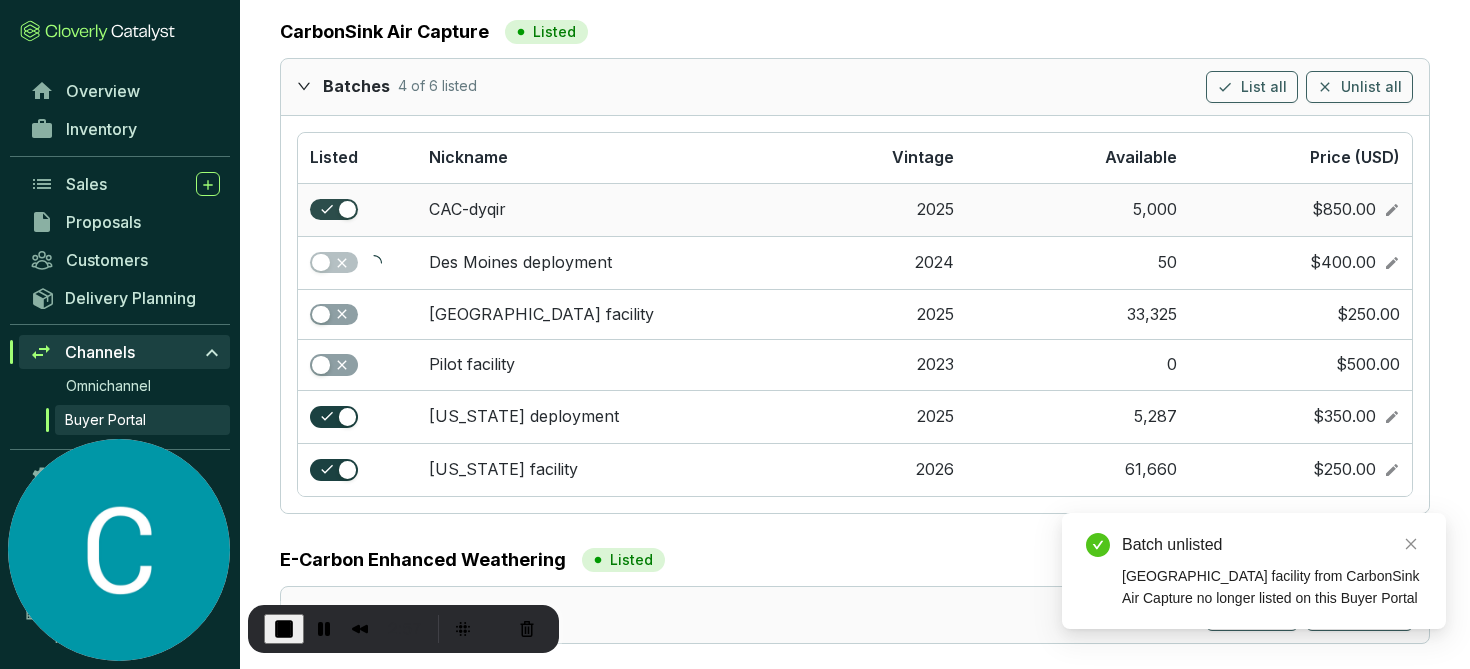 click at bounding box center (334, 210) 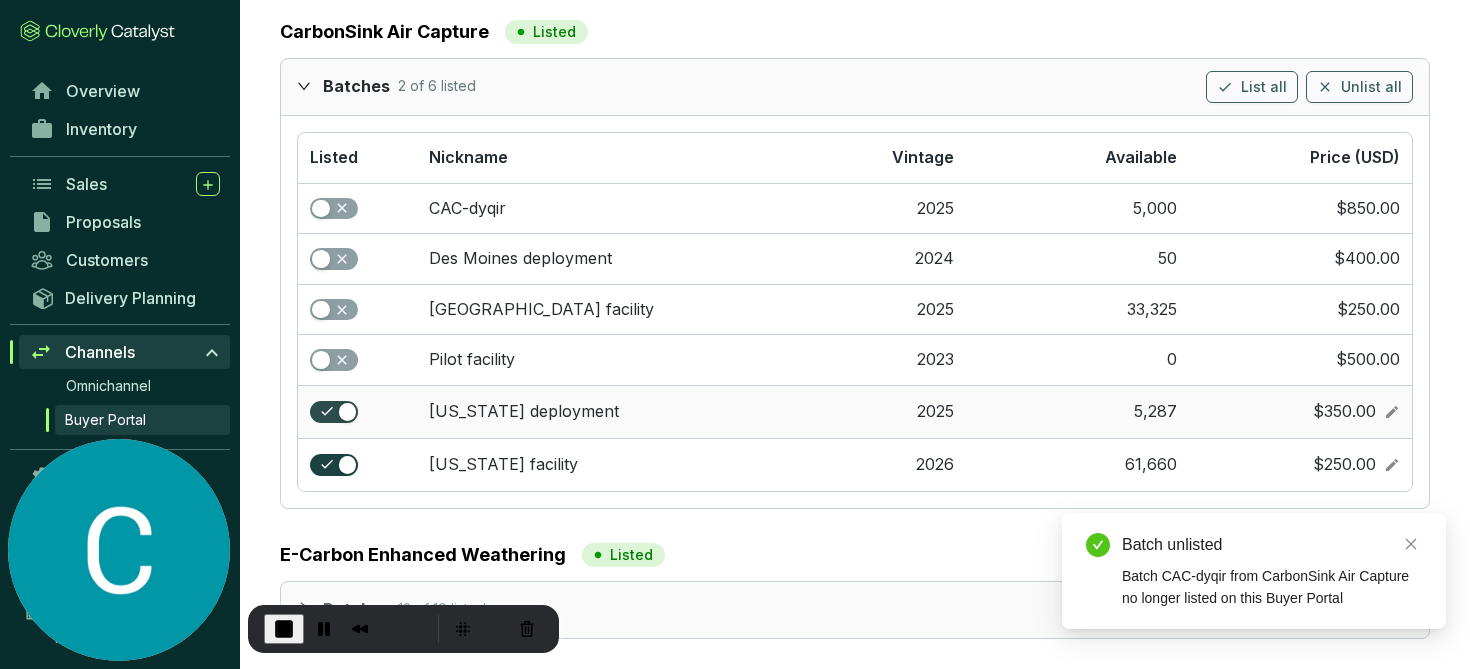 click at bounding box center (348, 412) 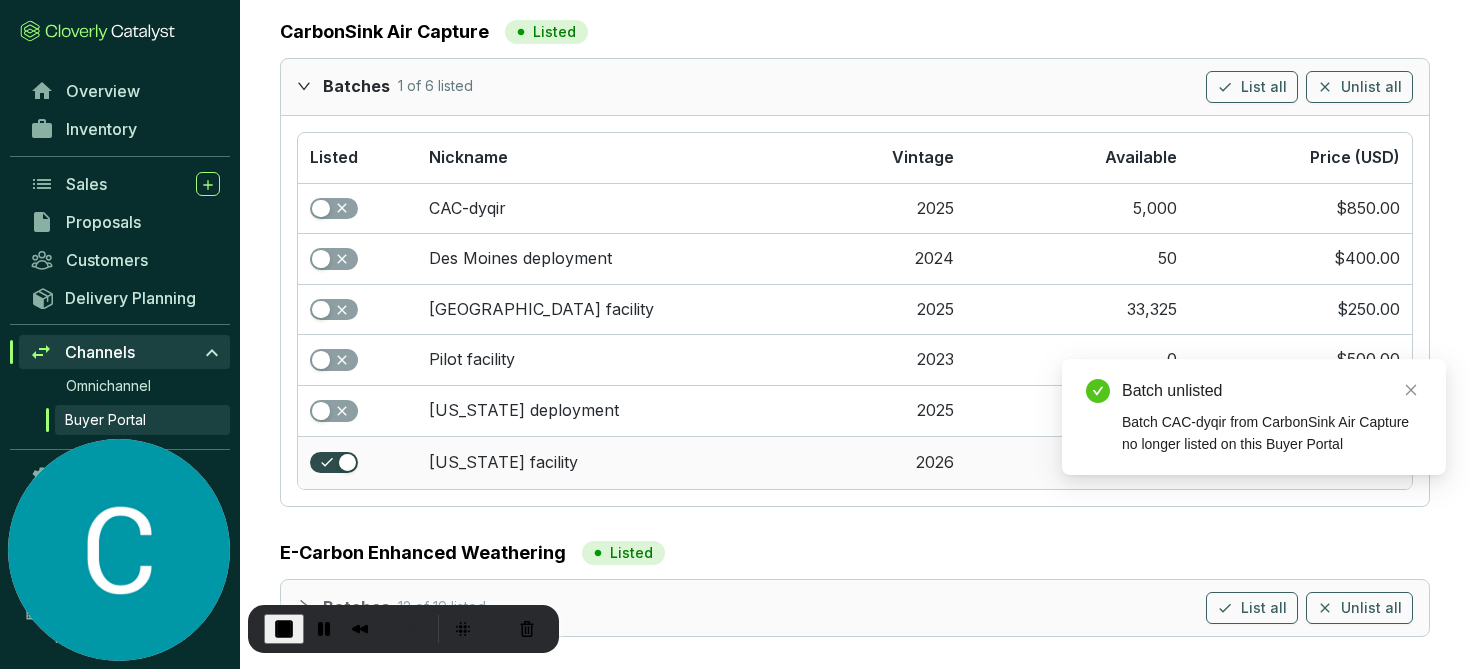 click at bounding box center (348, 463) 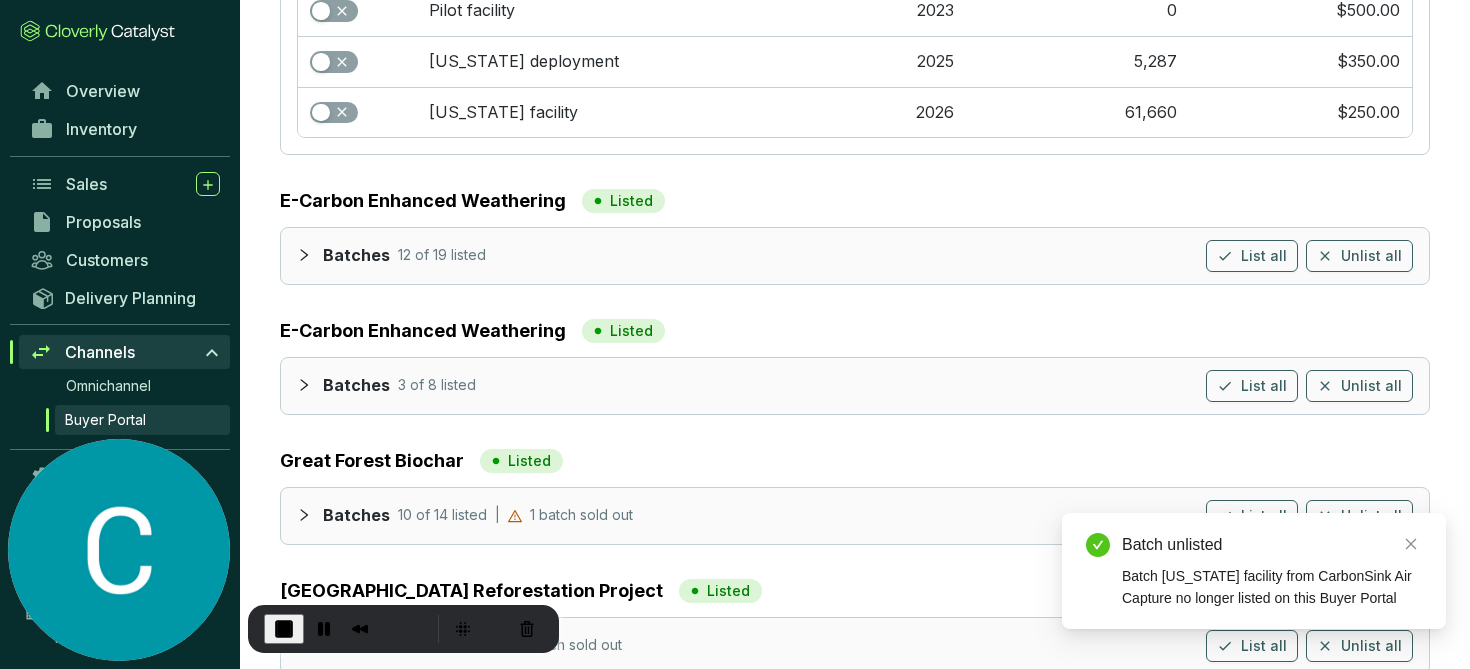 scroll, scrollTop: 646, scrollLeft: 0, axis: vertical 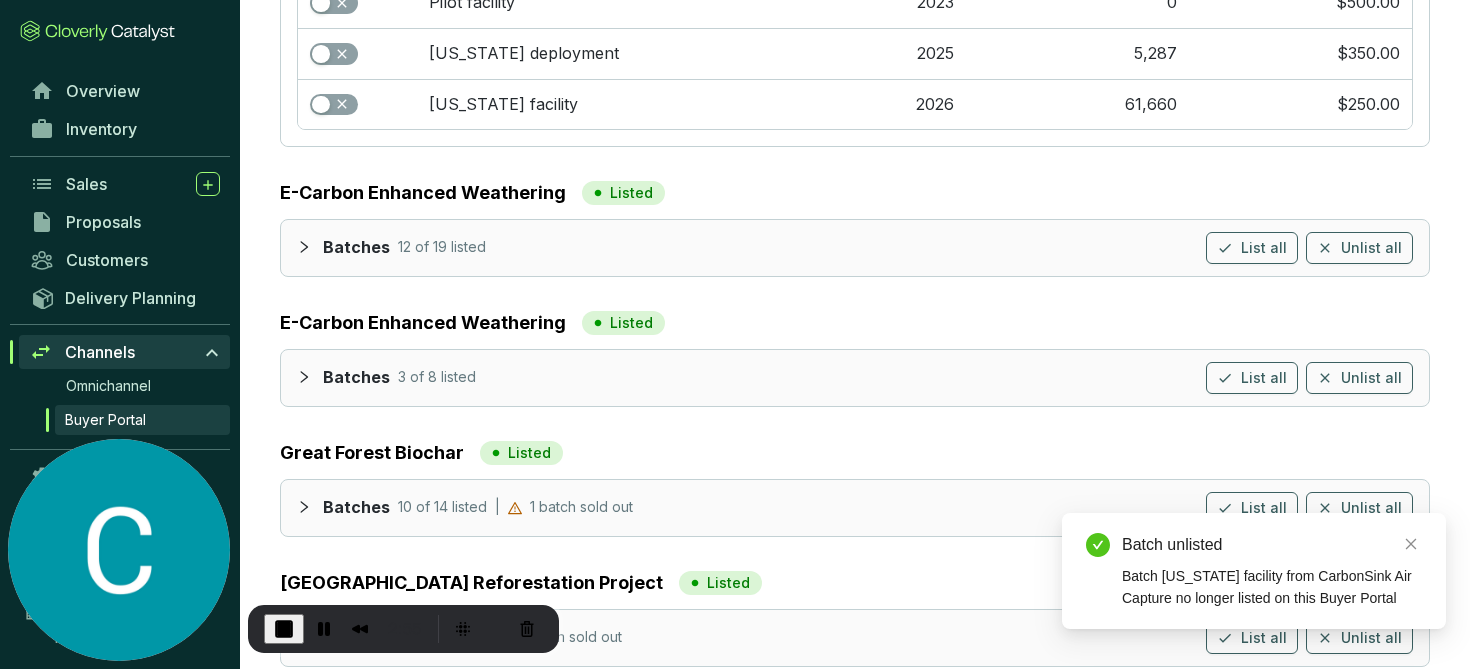 click on "Batches 3 of 8 listed  List all  Unlist all" at bounding box center [855, 378] 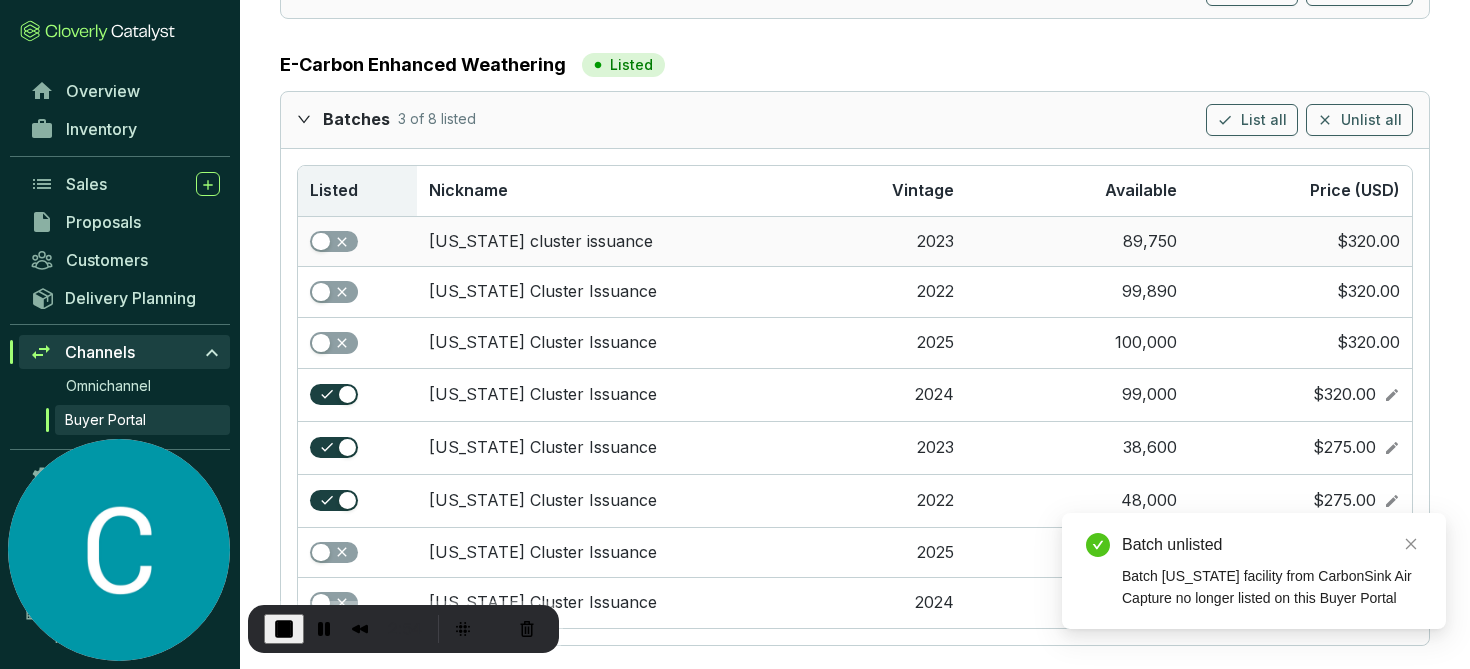 scroll, scrollTop: 903, scrollLeft: 0, axis: vertical 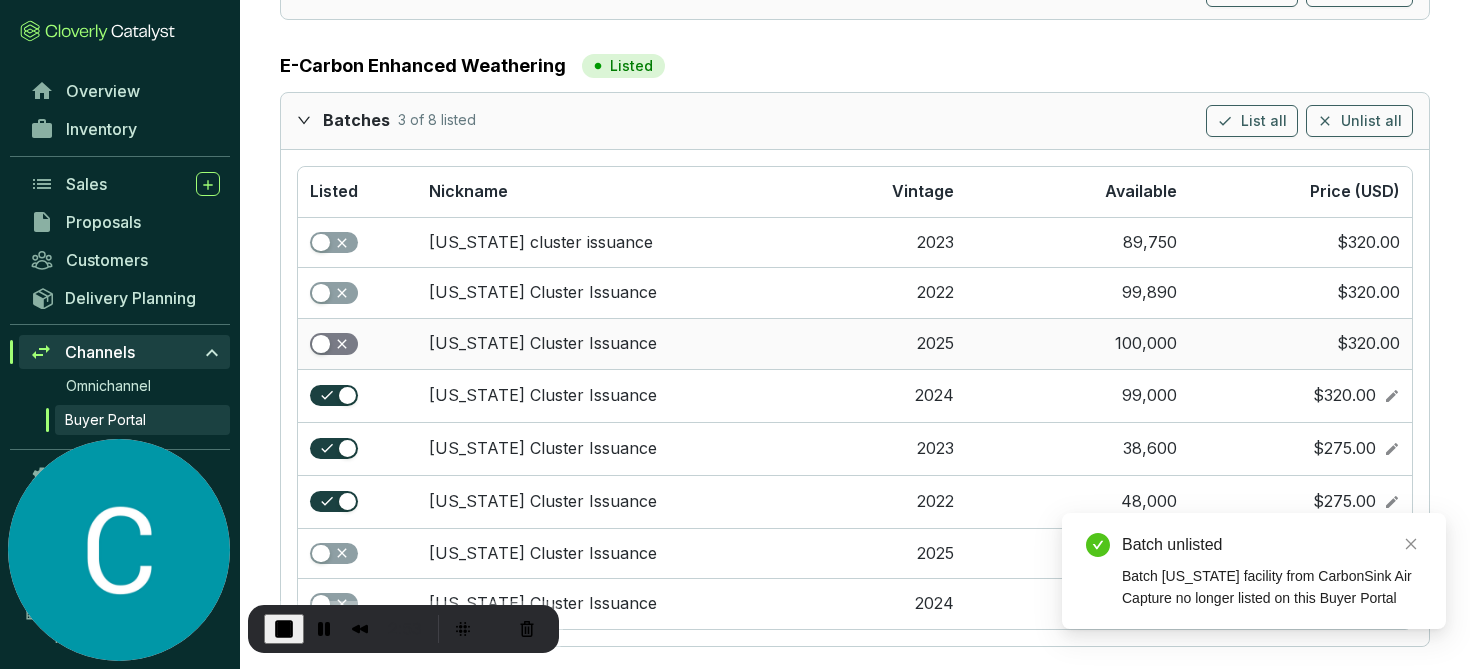click at bounding box center [321, 344] 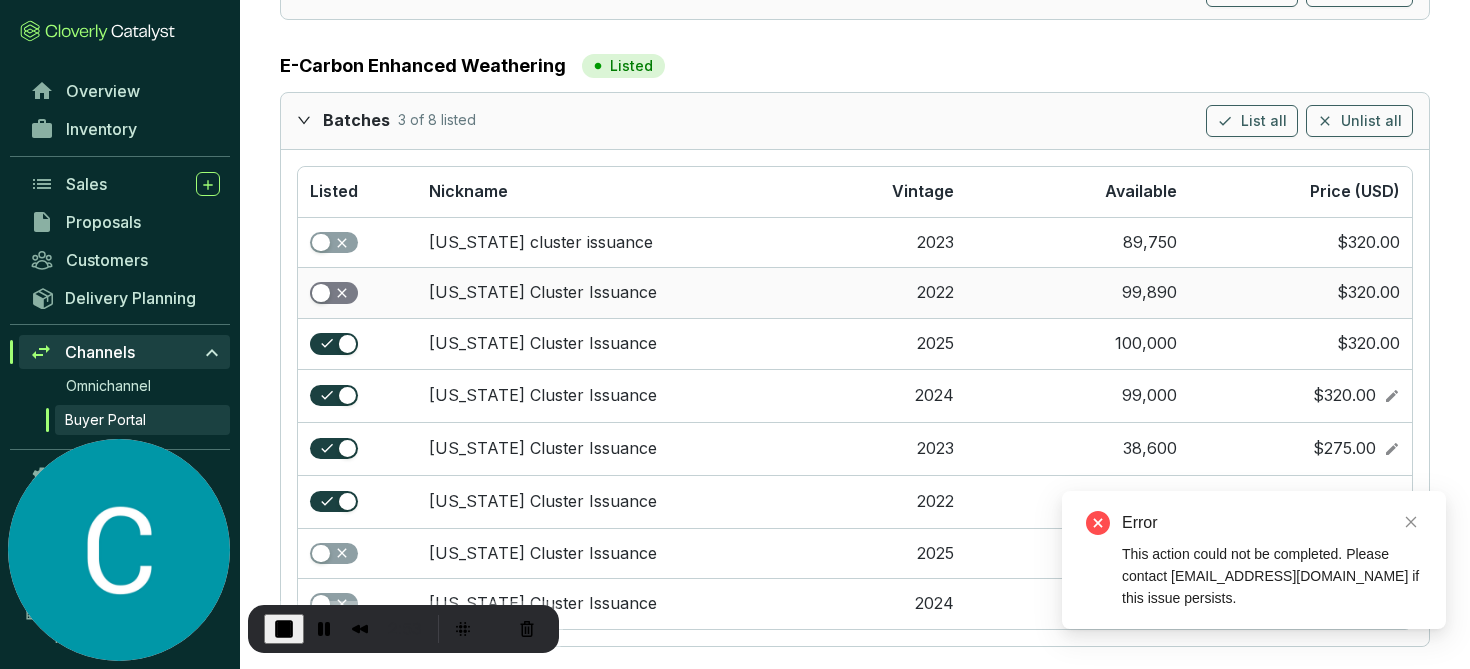 click at bounding box center [321, 293] 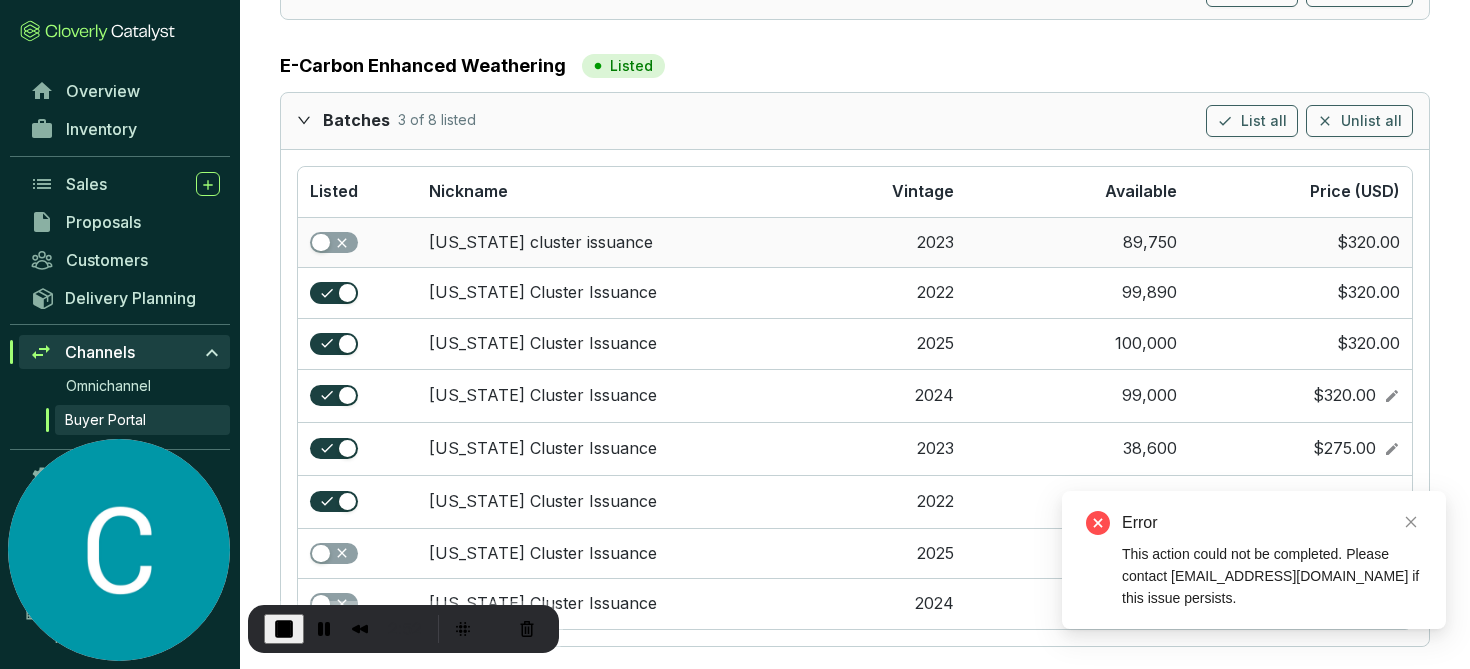 click at bounding box center (357, 242) 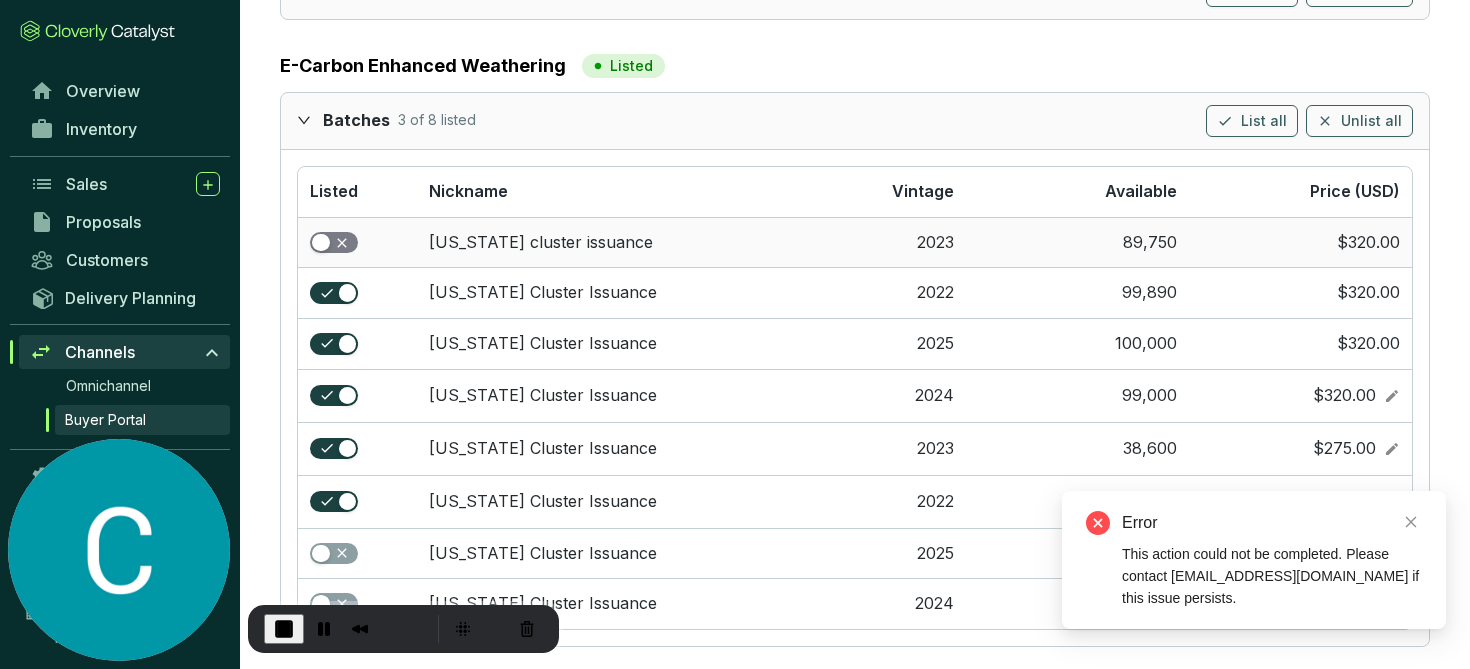 click at bounding box center [321, 243] 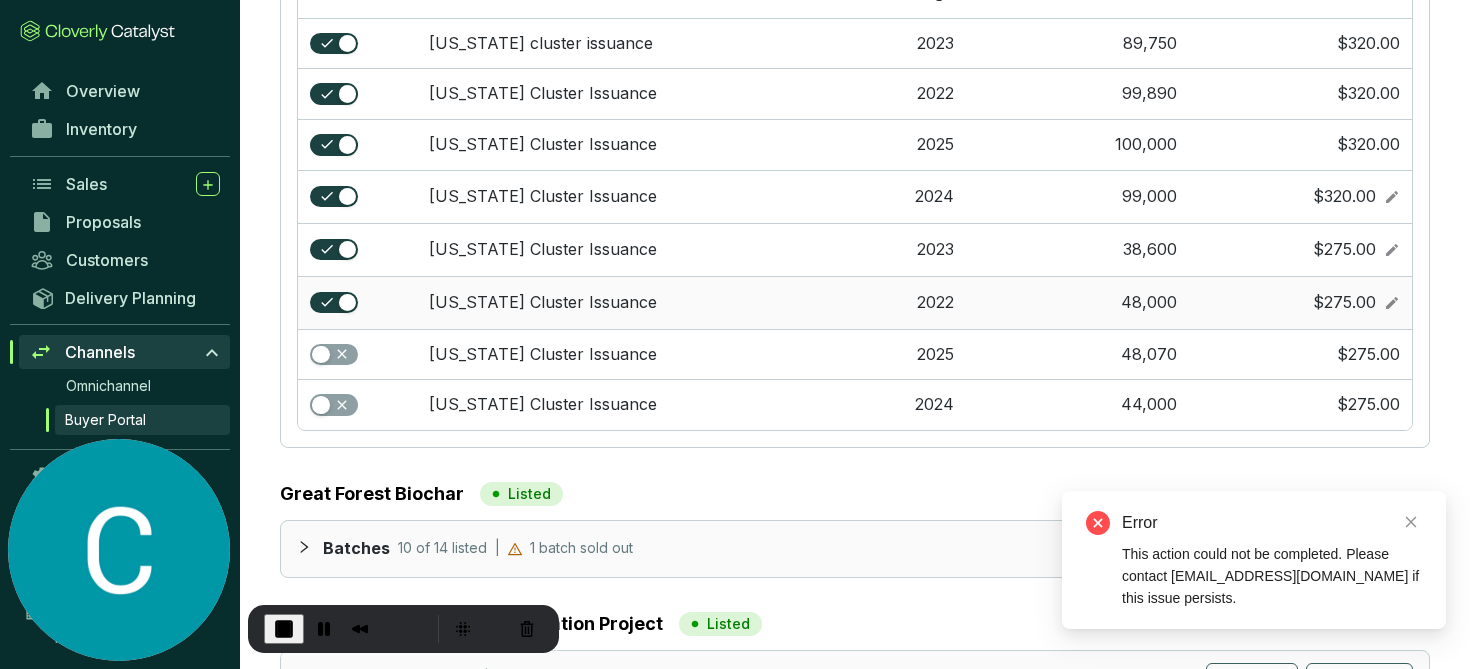 scroll, scrollTop: 1101, scrollLeft: 0, axis: vertical 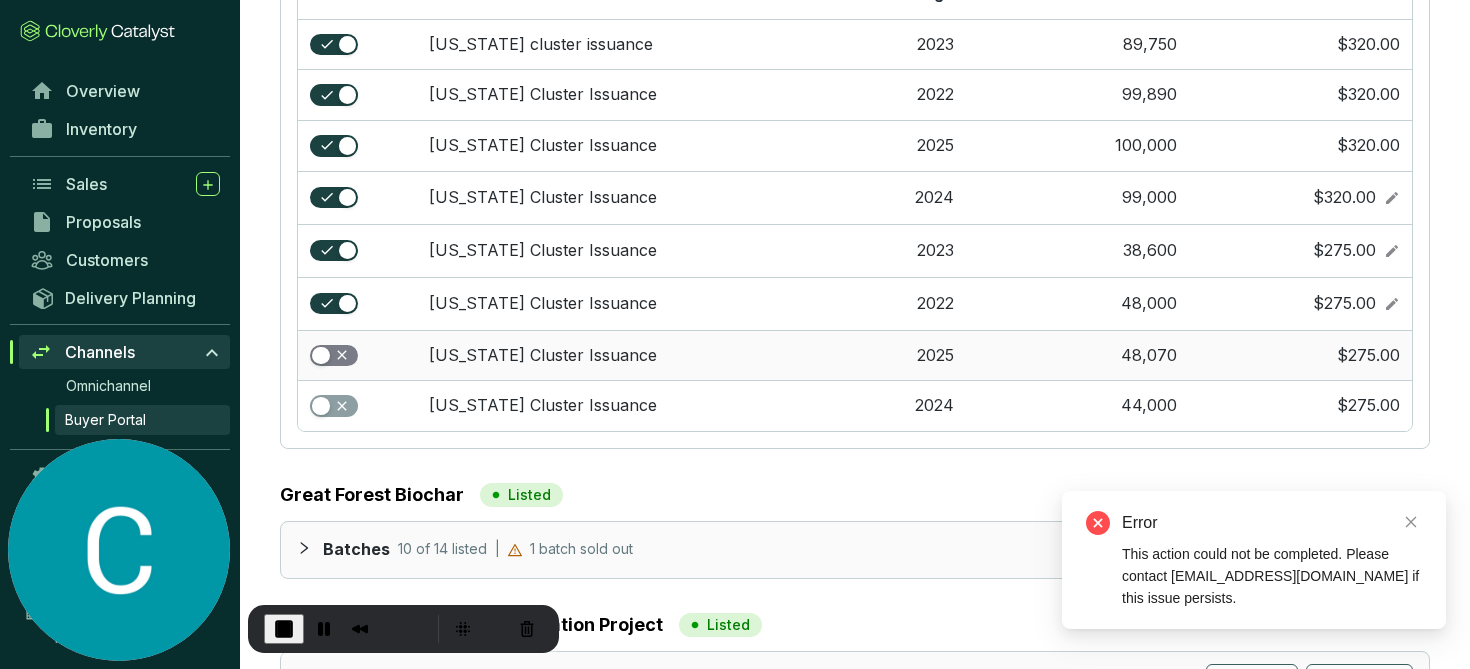 click at bounding box center [321, 356] 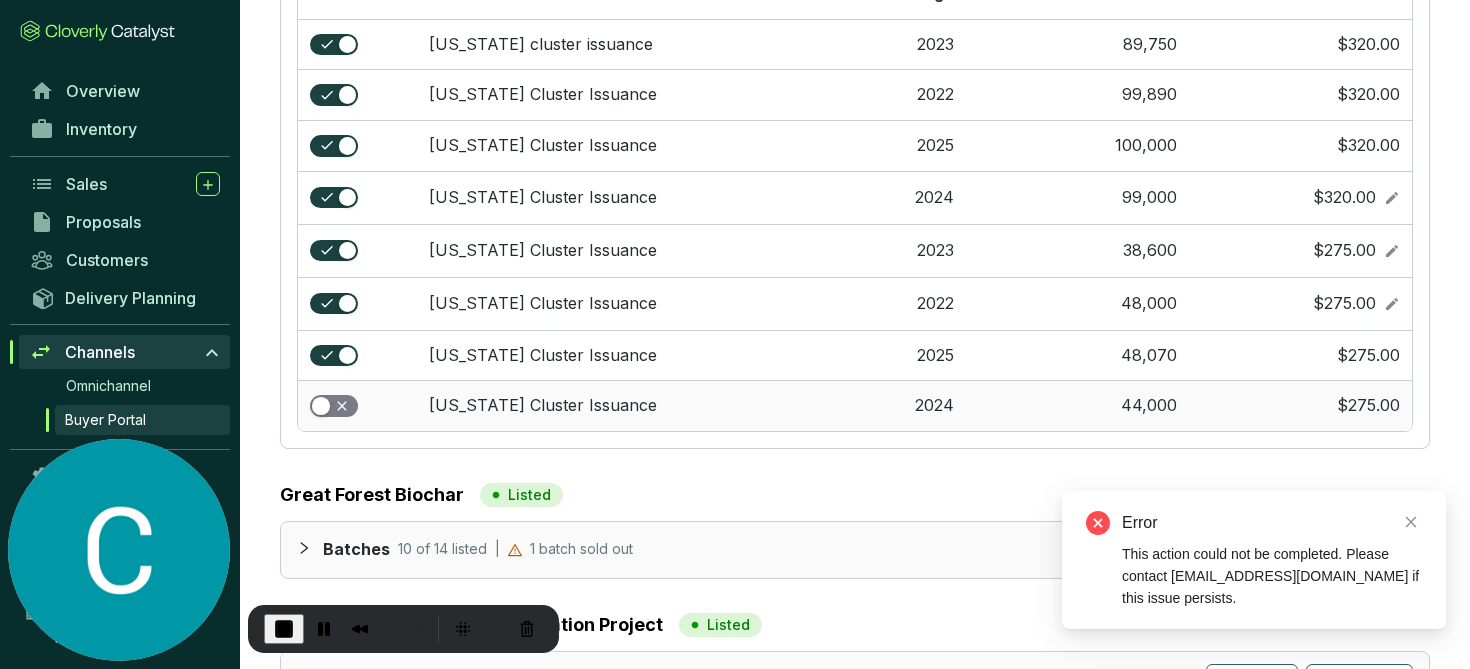 click at bounding box center (334, 406) 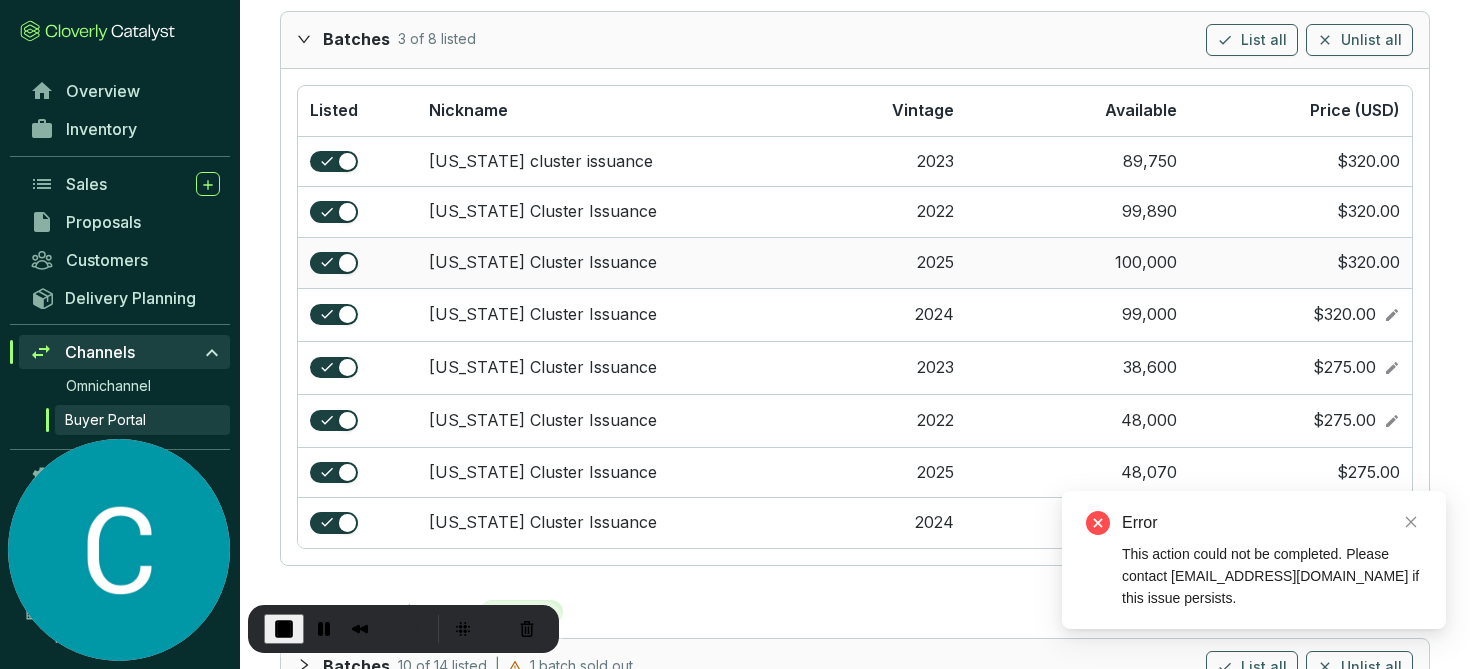 scroll, scrollTop: 985, scrollLeft: 0, axis: vertical 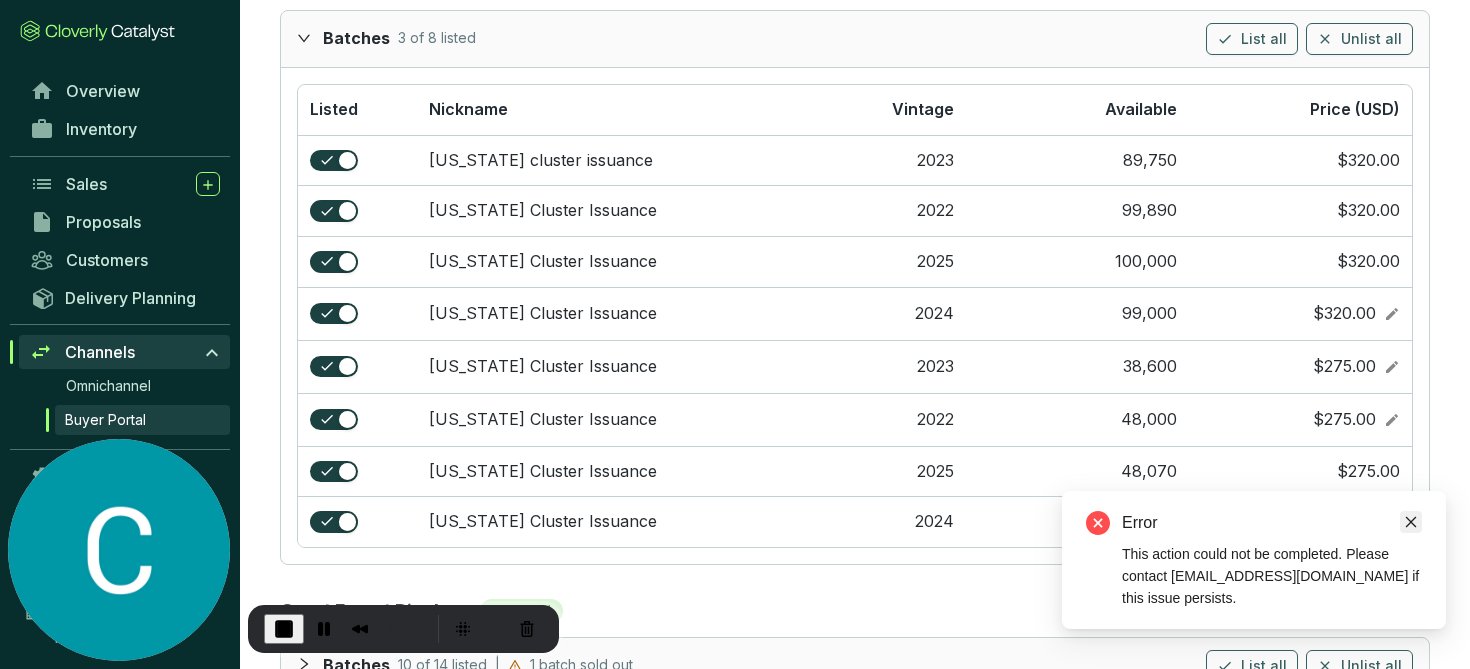 click 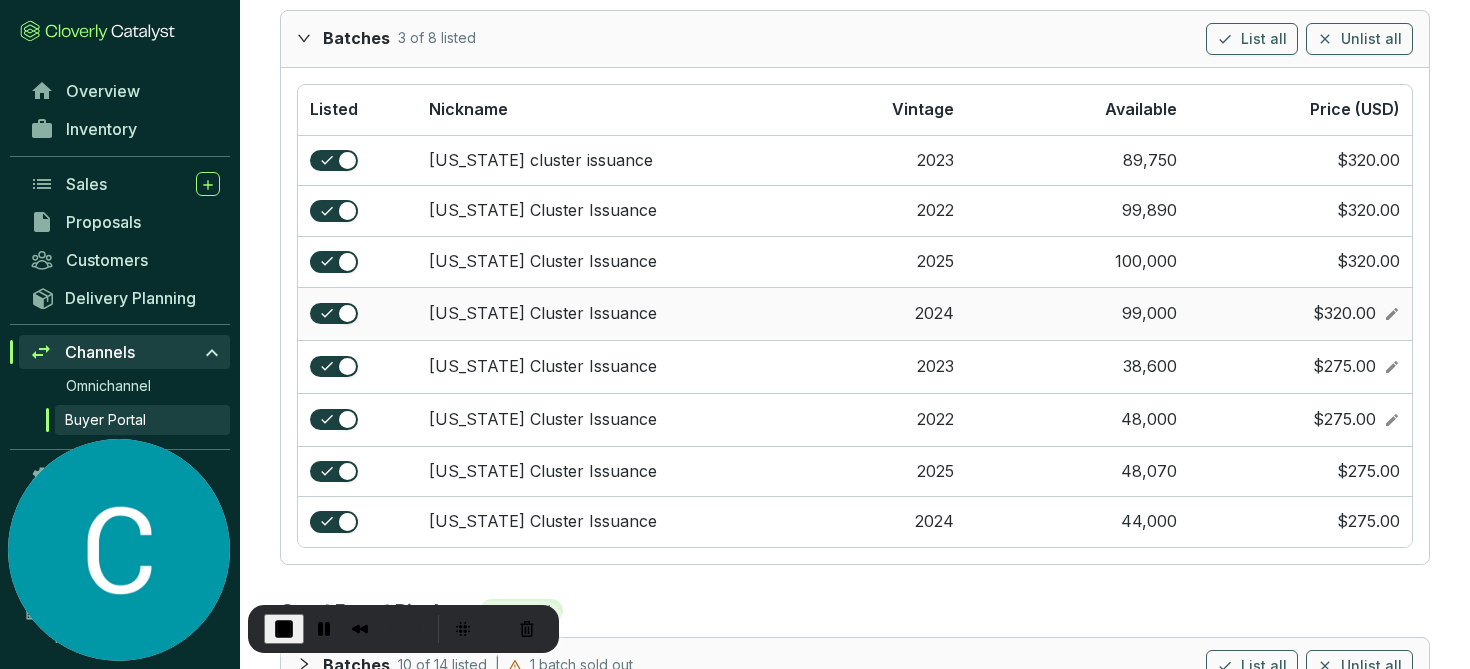 click 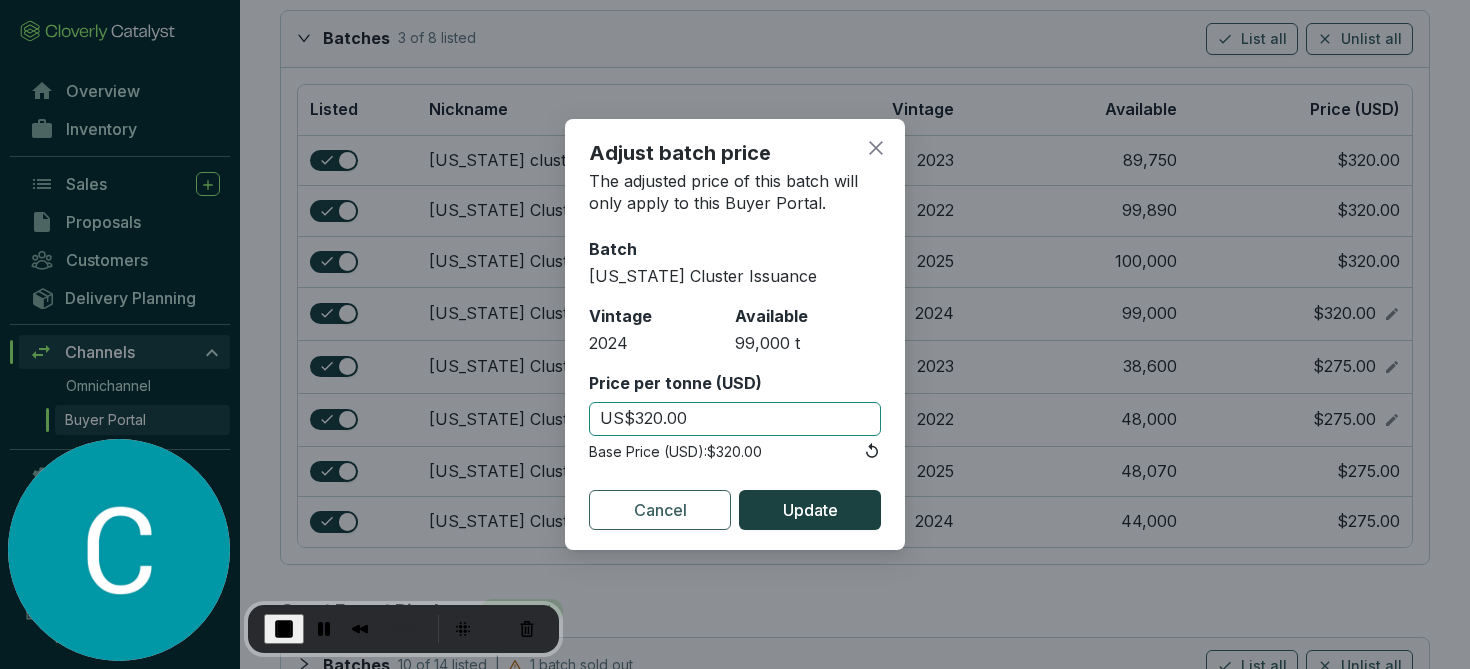 click on "US$320.00" at bounding box center [735, 419] 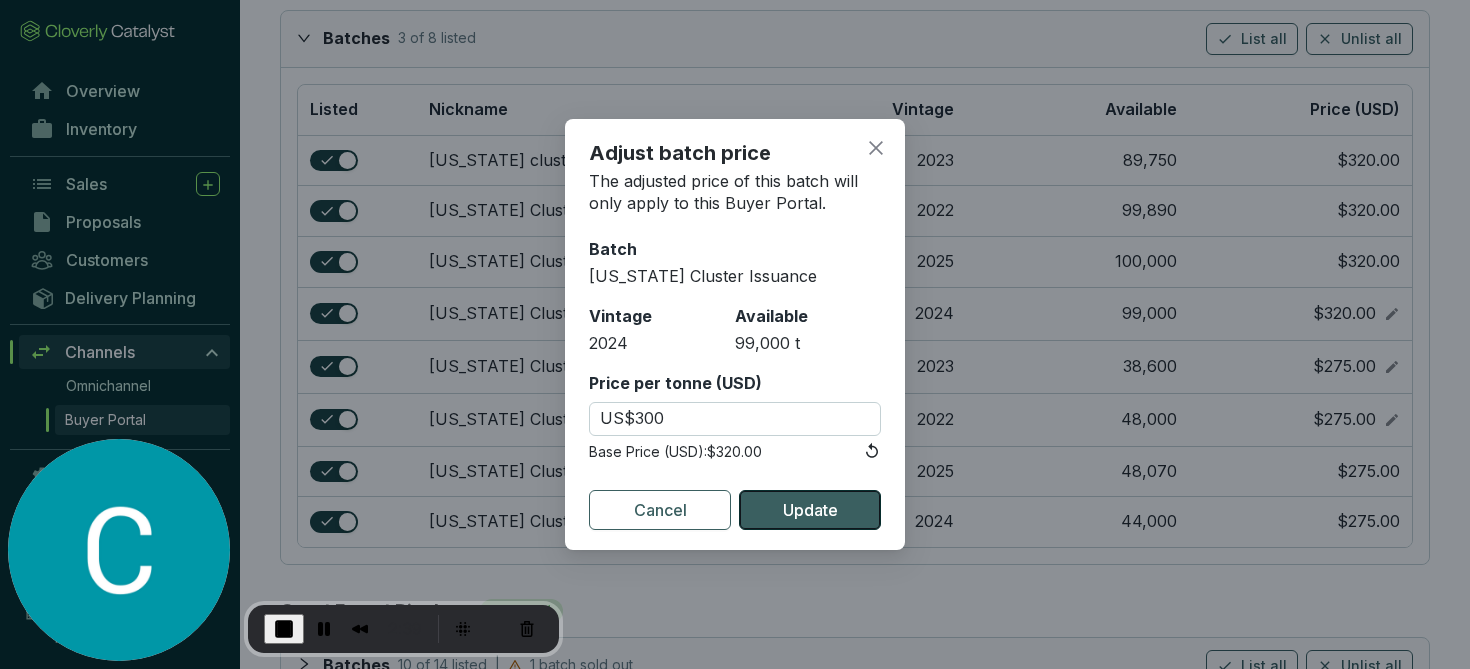 type on "US$300.00" 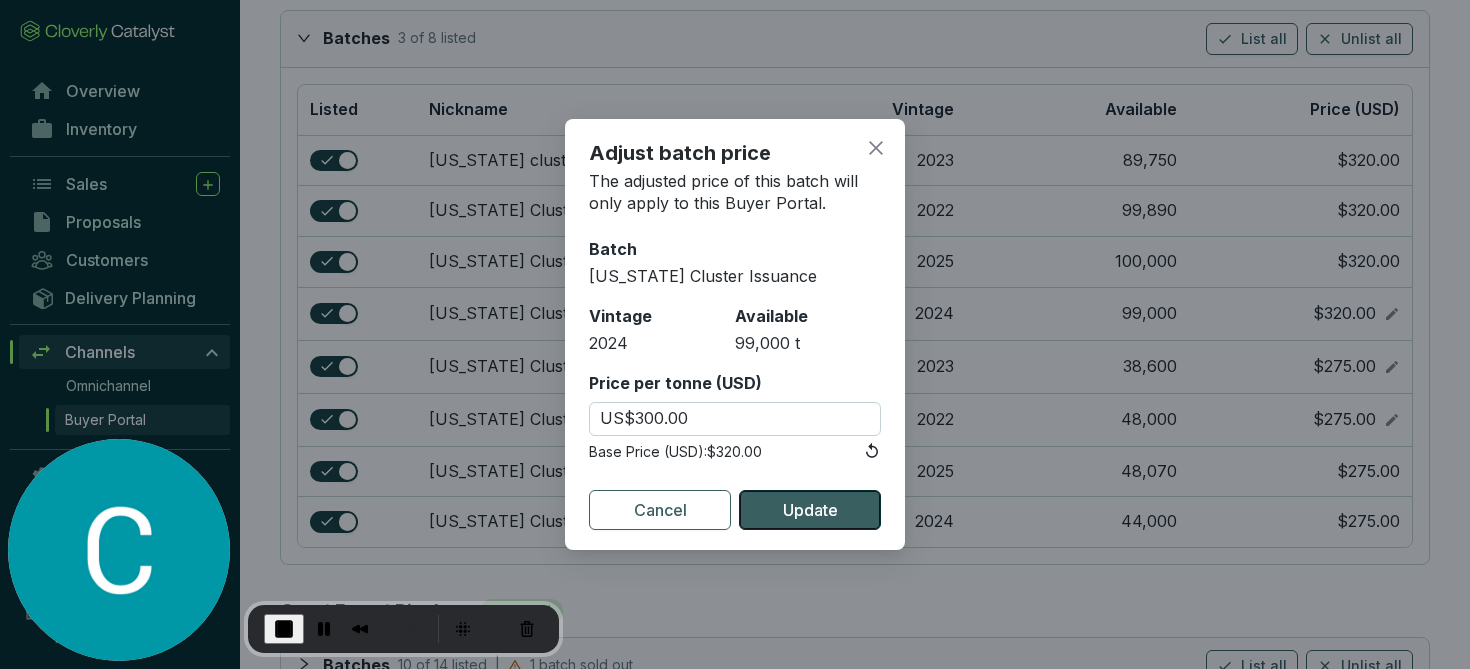 click on "Update" at bounding box center [810, 510] 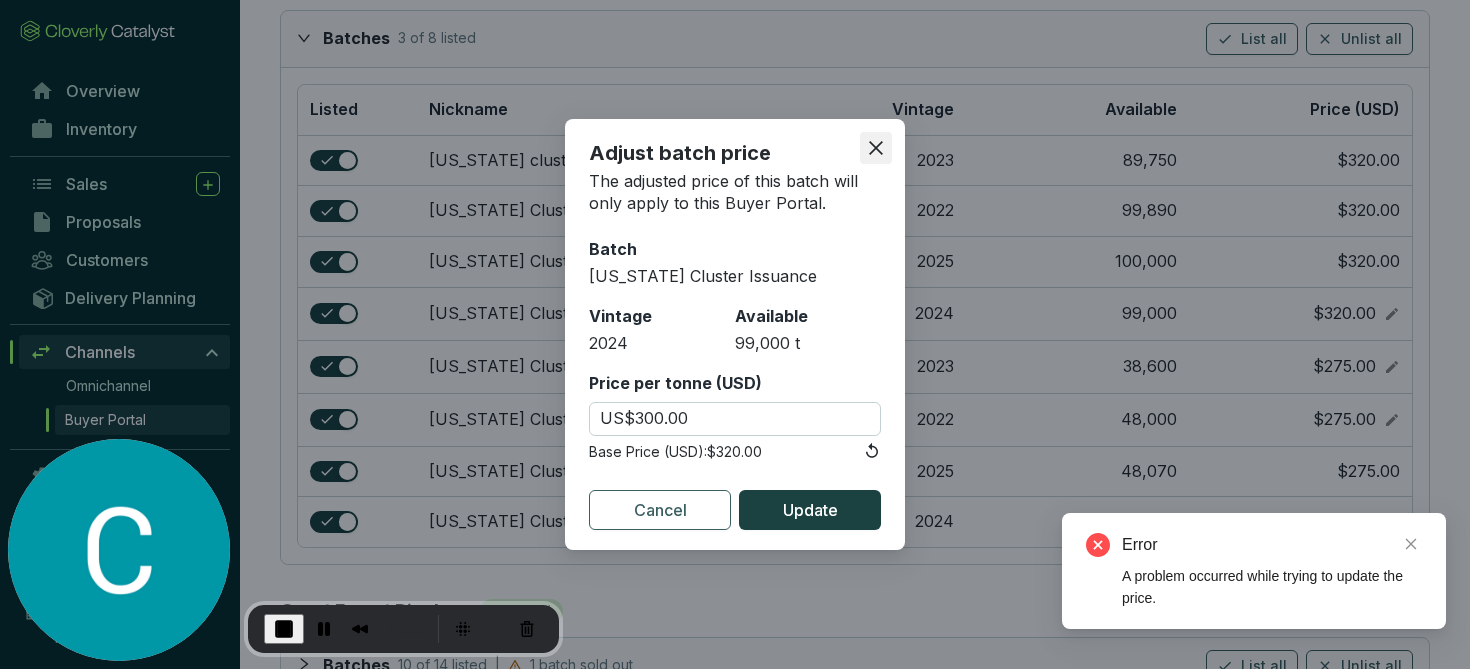 click 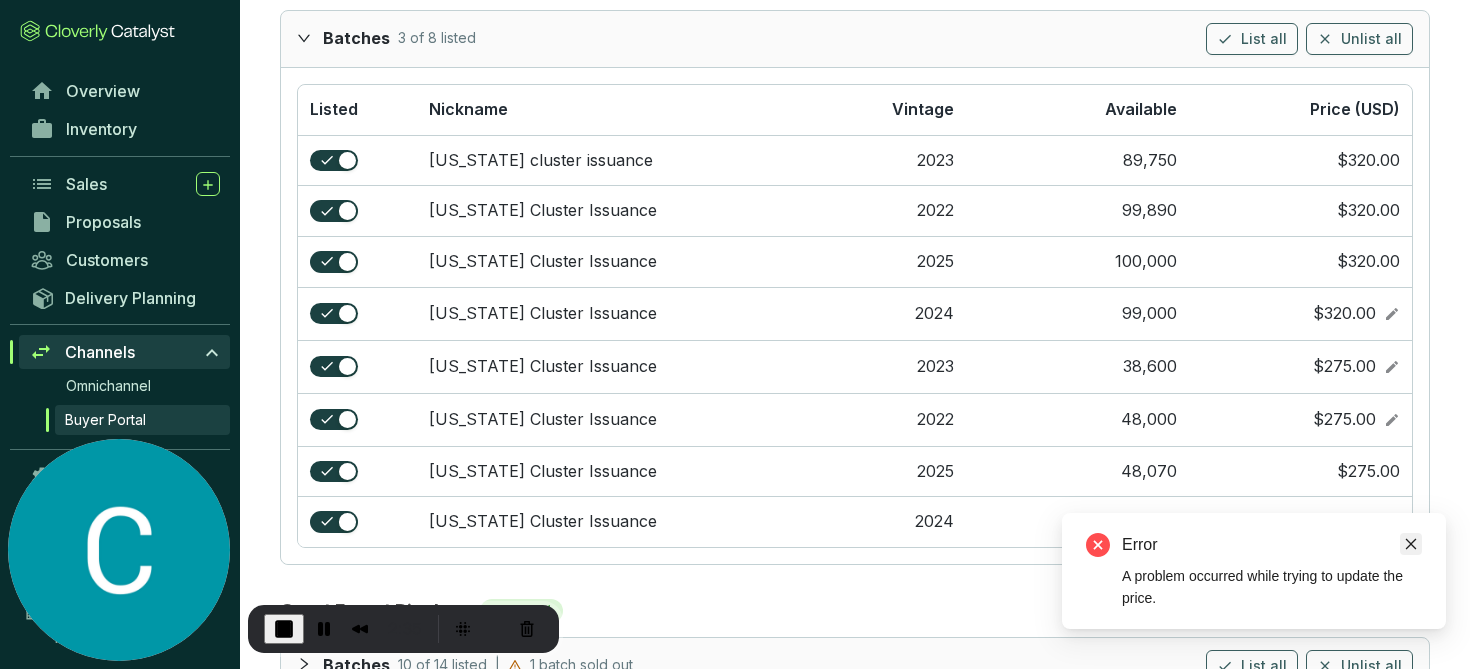click 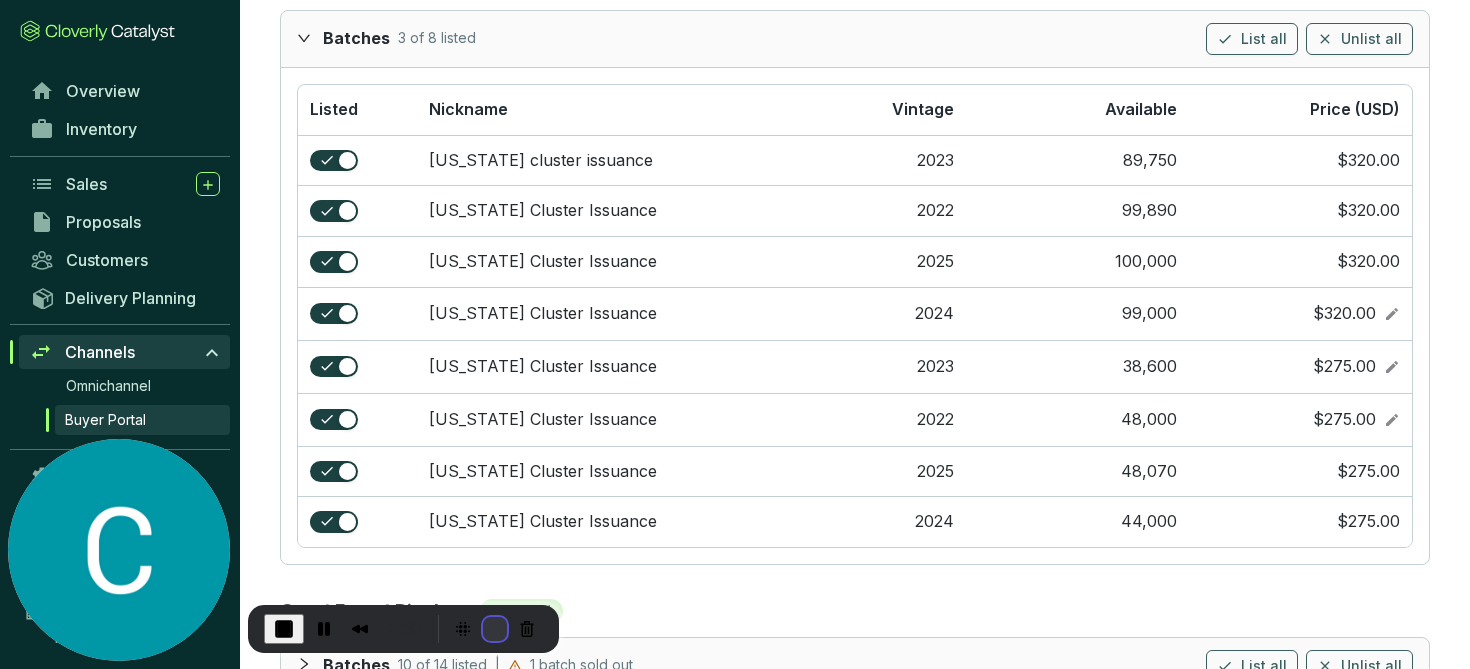 click at bounding box center (495, 629) 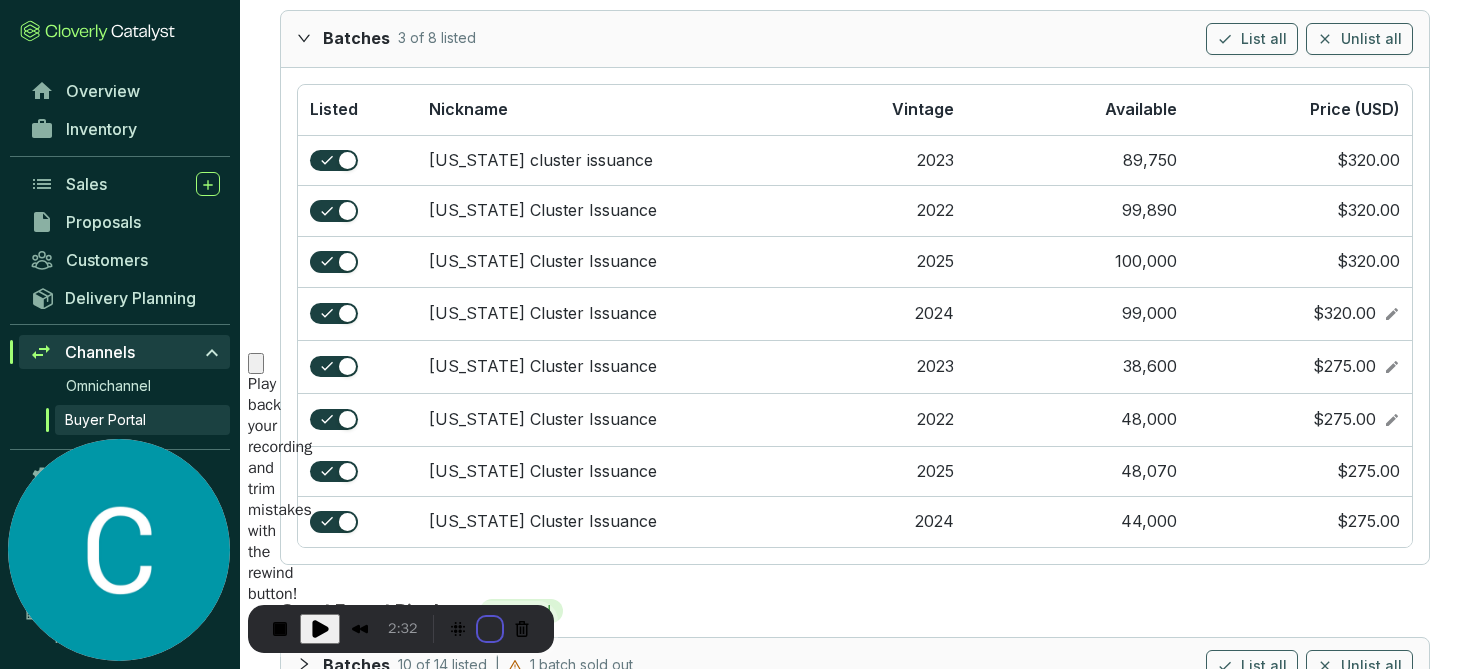click on "Restart recording" at bounding box center [567, 782] 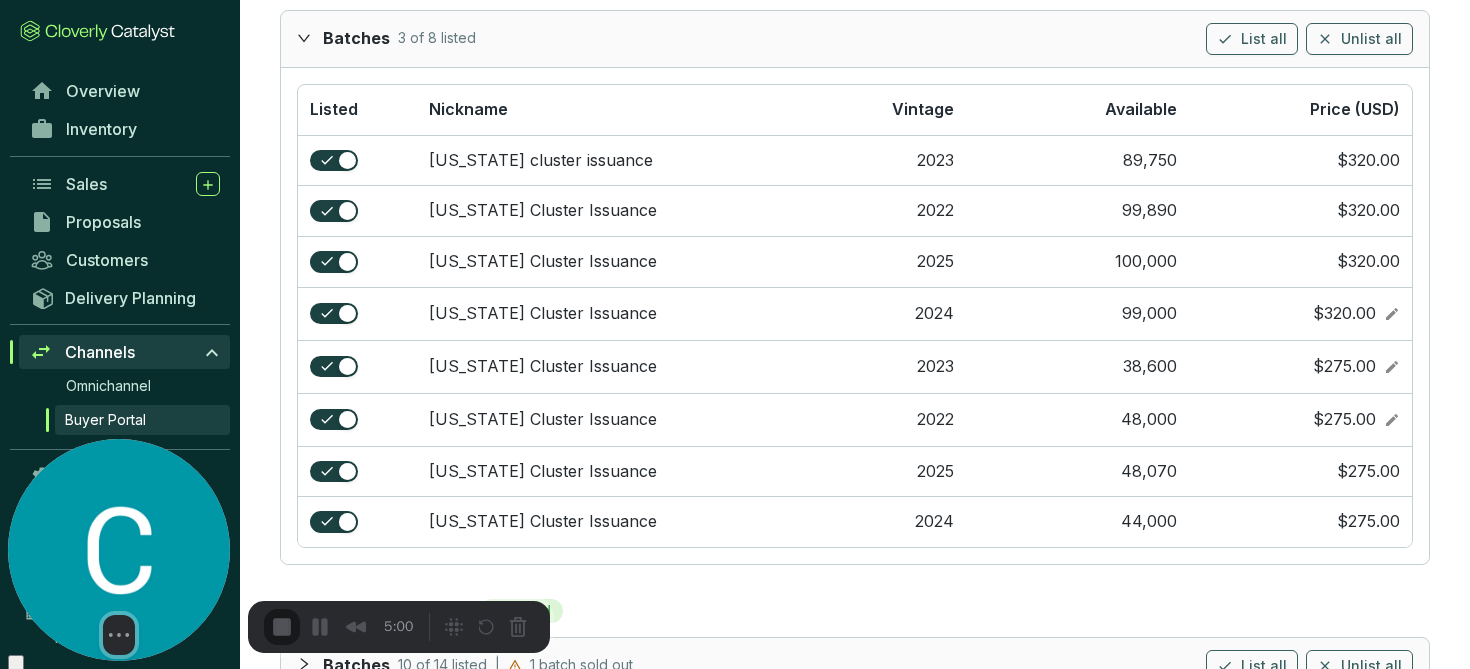 click on "3 Skip Keep up the great work!   🙏 Click anywhere to pause countdown" at bounding box center (735, 709) 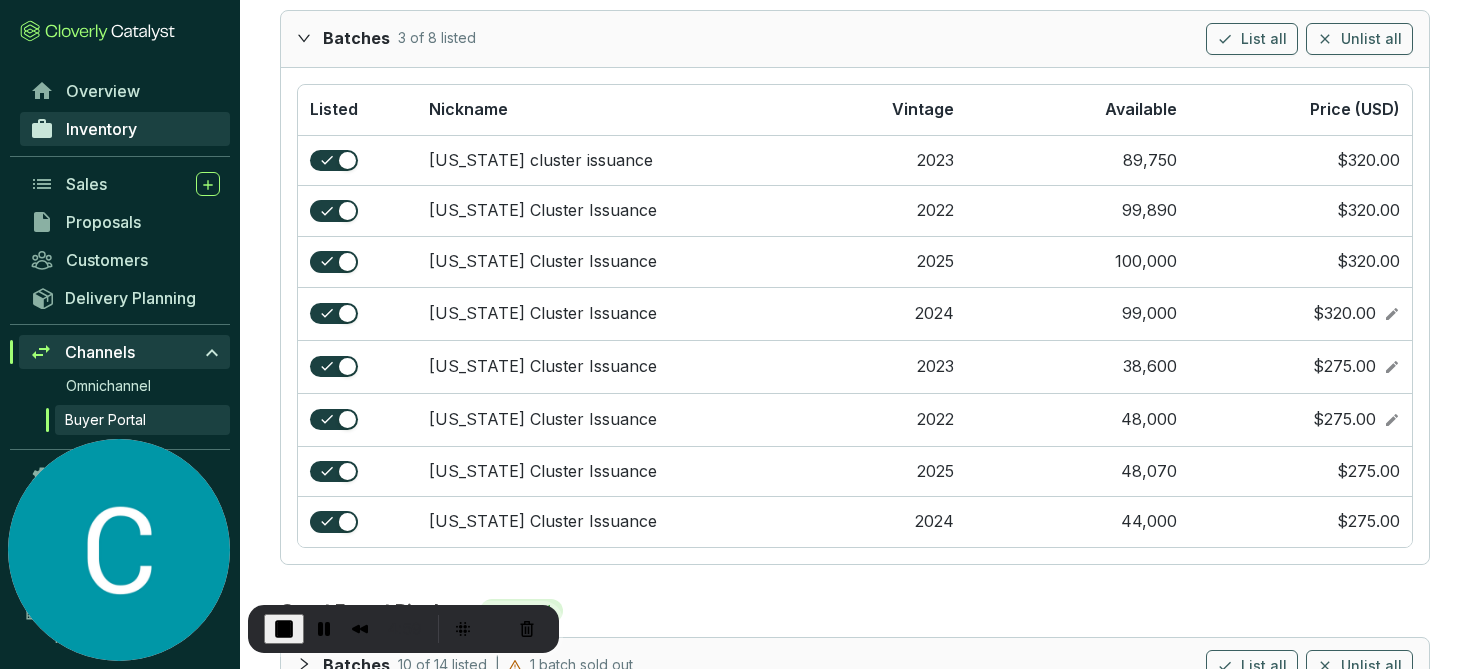click on "Inventory" at bounding box center (125, 129) 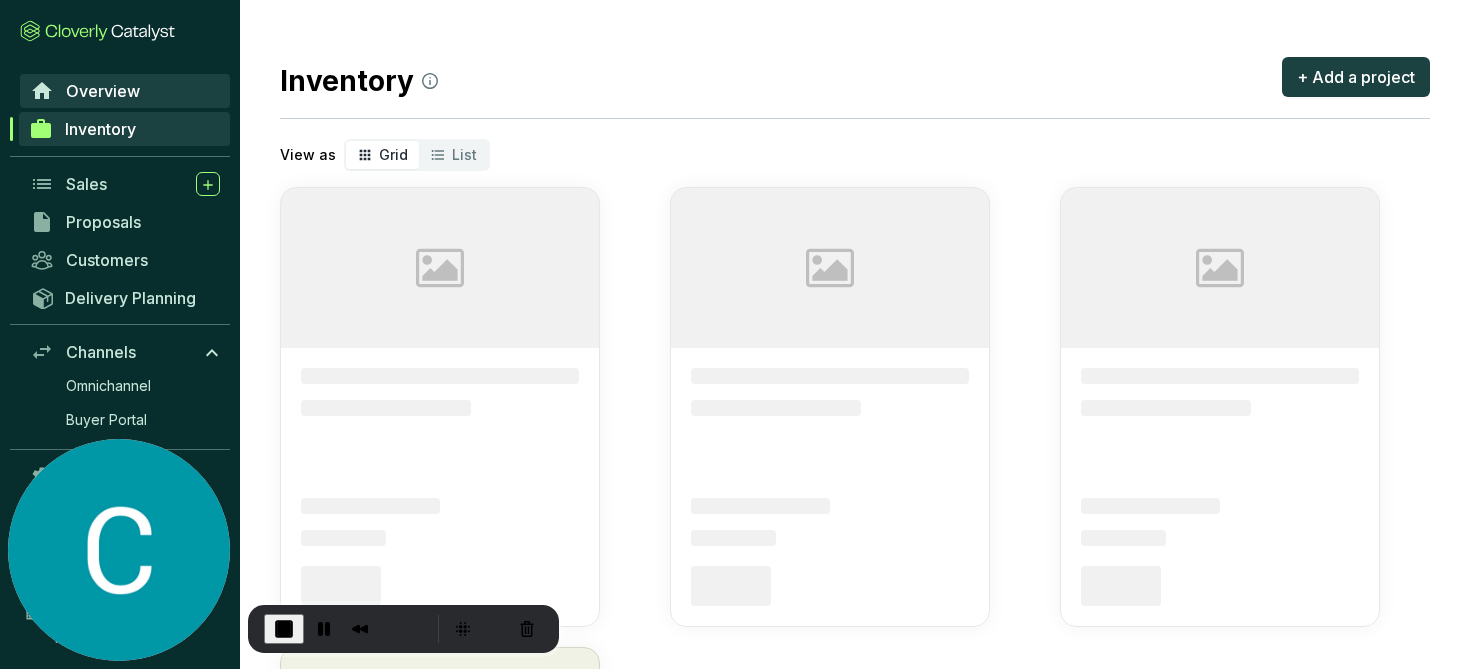 click on "Overview" at bounding box center (103, 91) 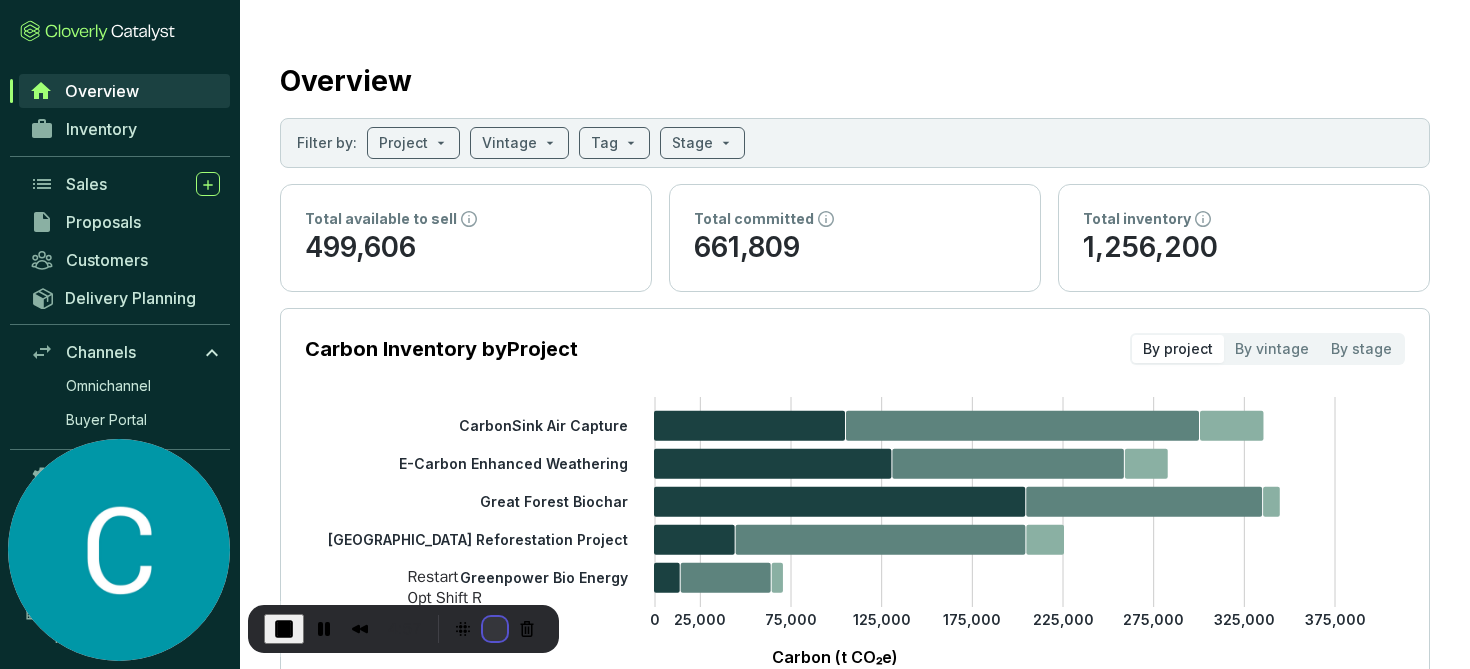 click at bounding box center (495, 629) 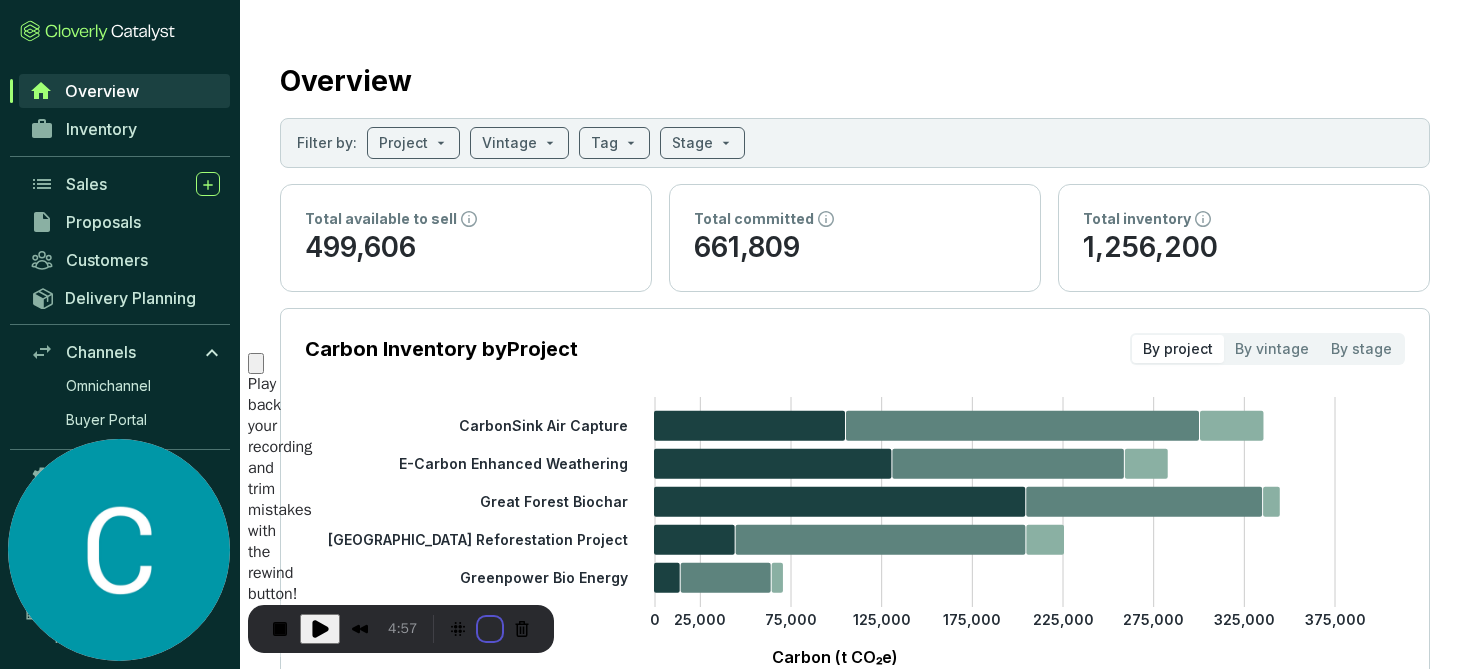click on "Restart recording" at bounding box center [567, 782] 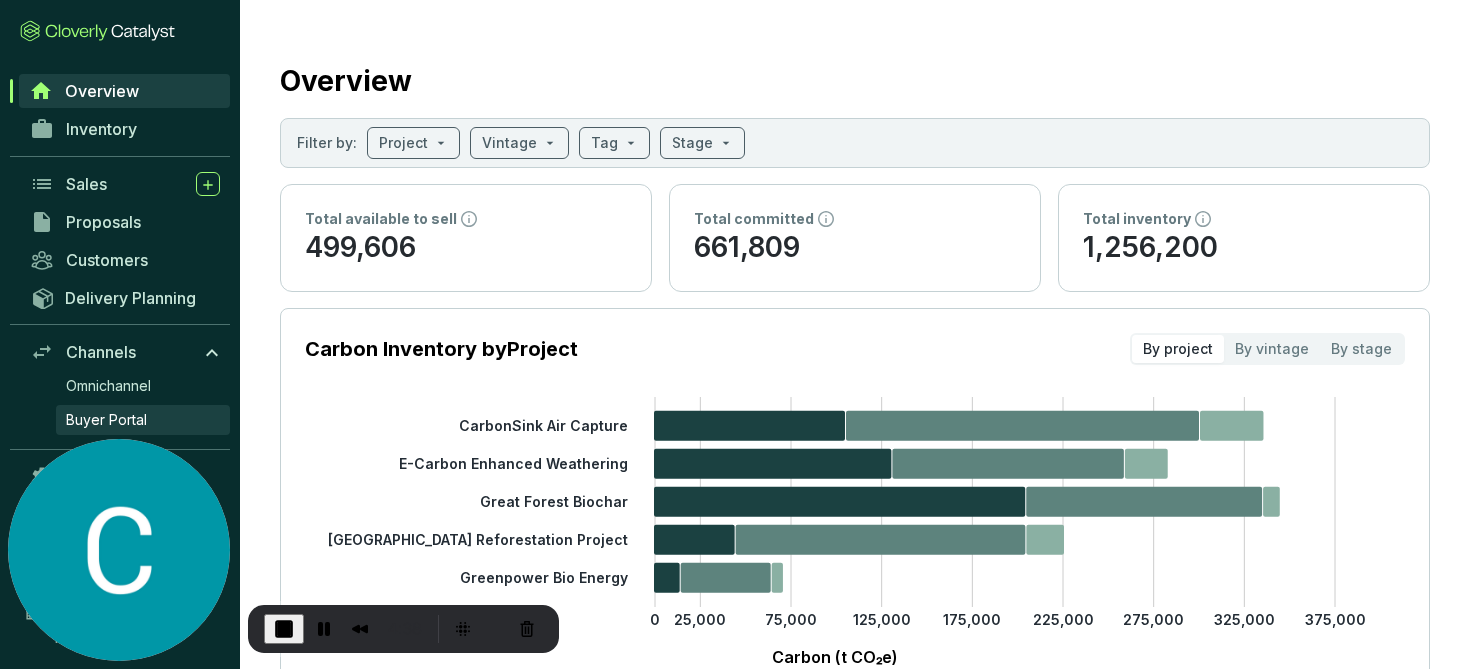click on "Buyer Portal" at bounding box center [106, 420] 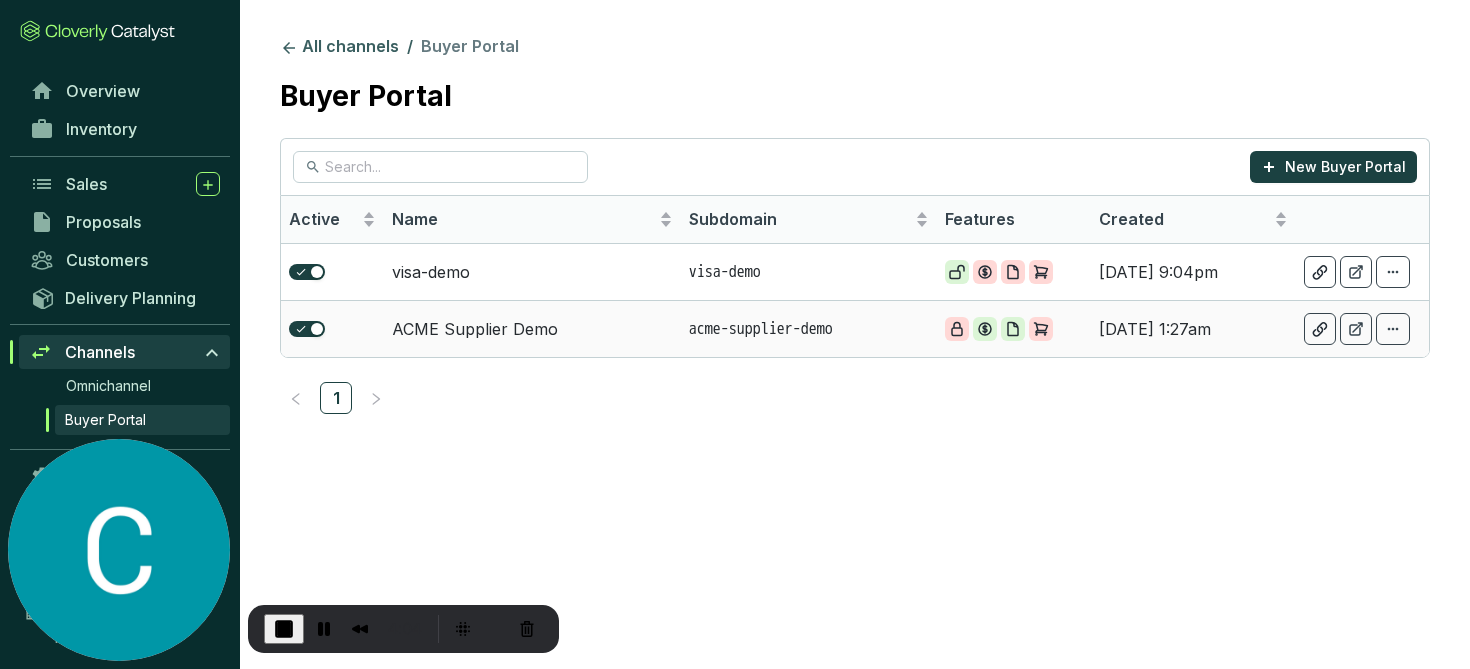 click on "ACME Supplier Demo" at bounding box center (532, 328) 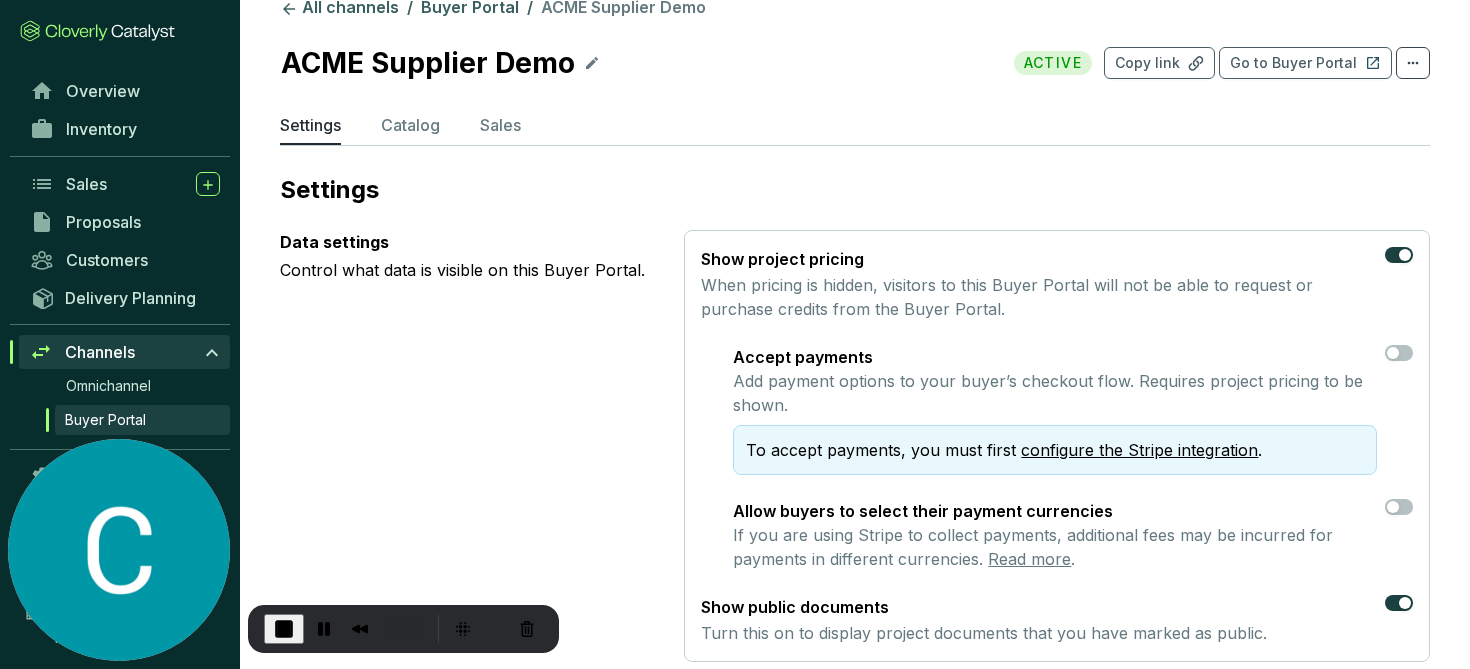 scroll, scrollTop: 0, scrollLeft: 0, axis: both 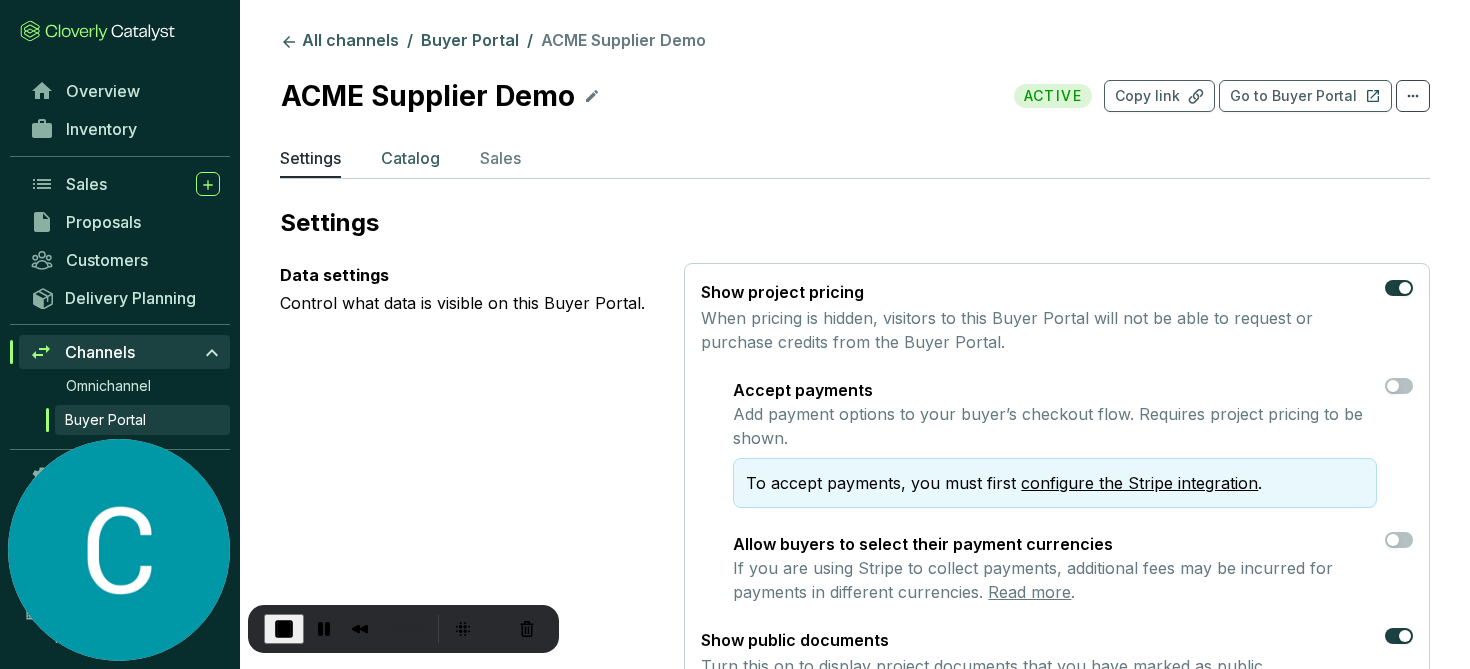 click on "Catalog" at bounding box center [410, 162] 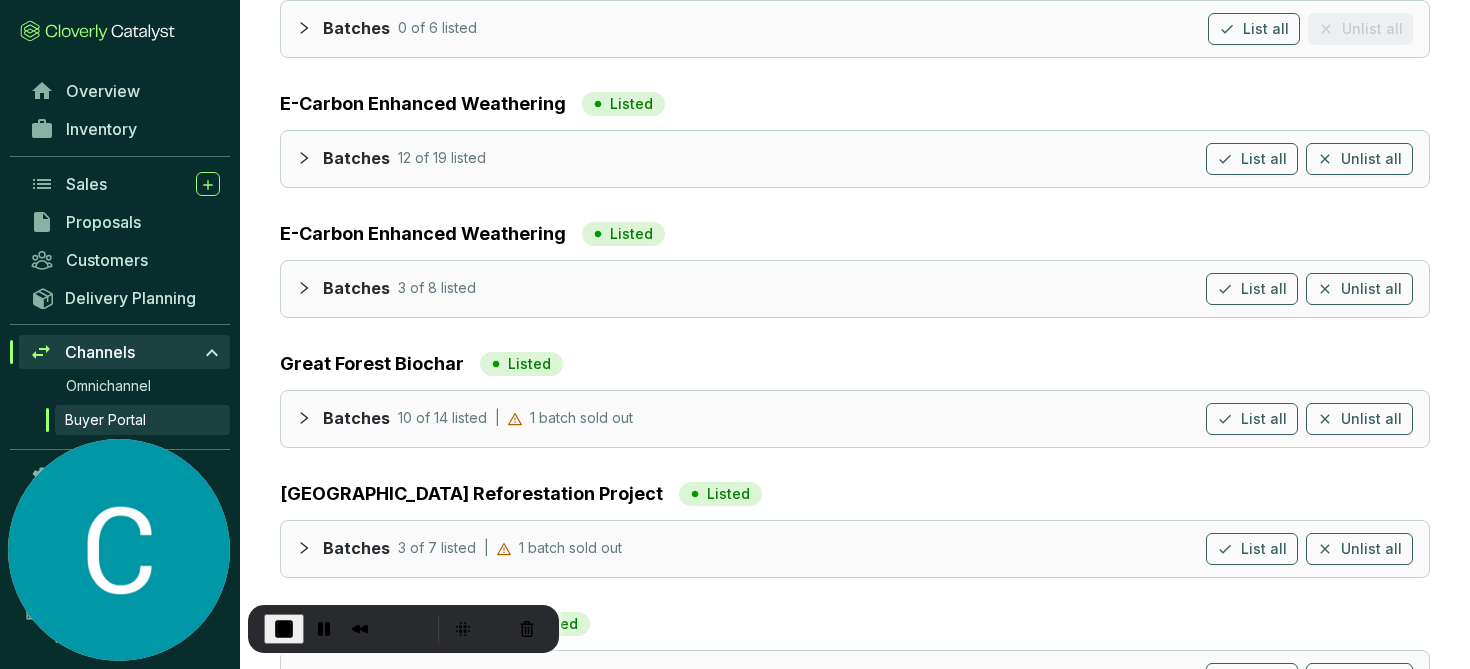 scroll, scrollTop: 346, scrollLeft: 0, axis: vertical 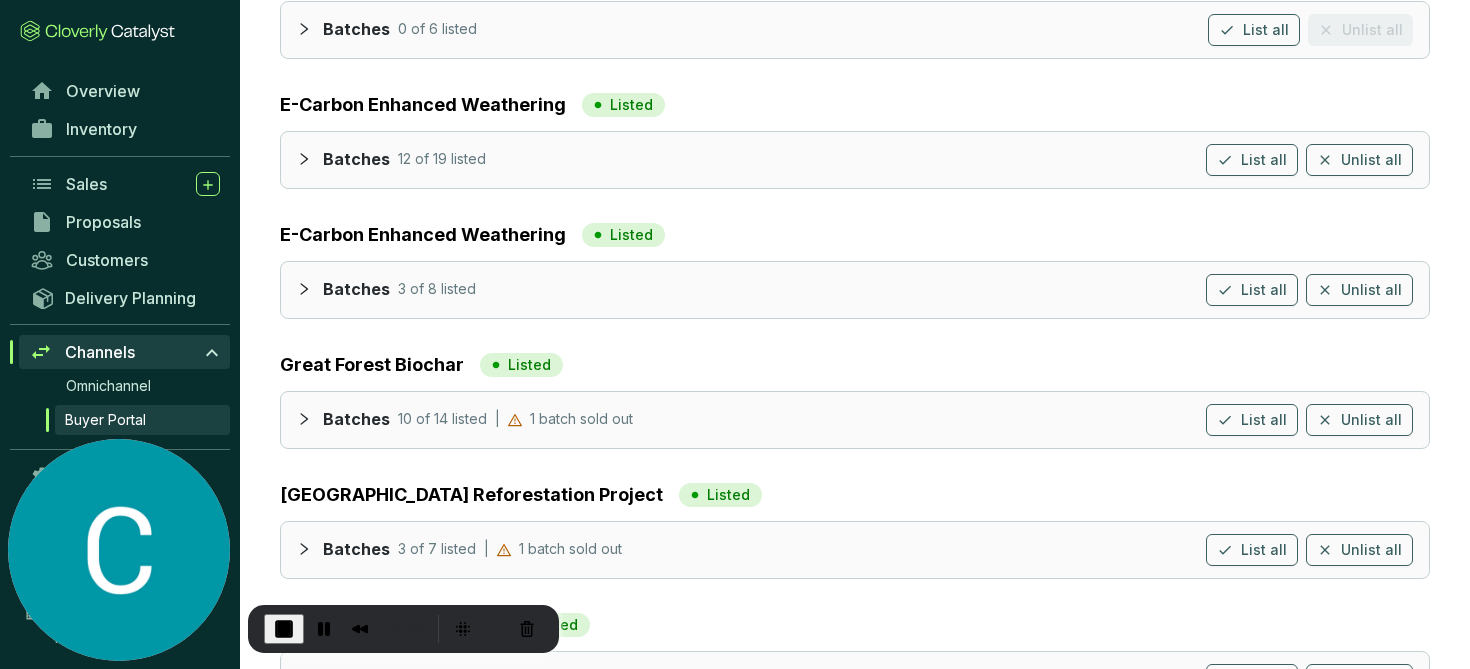 click 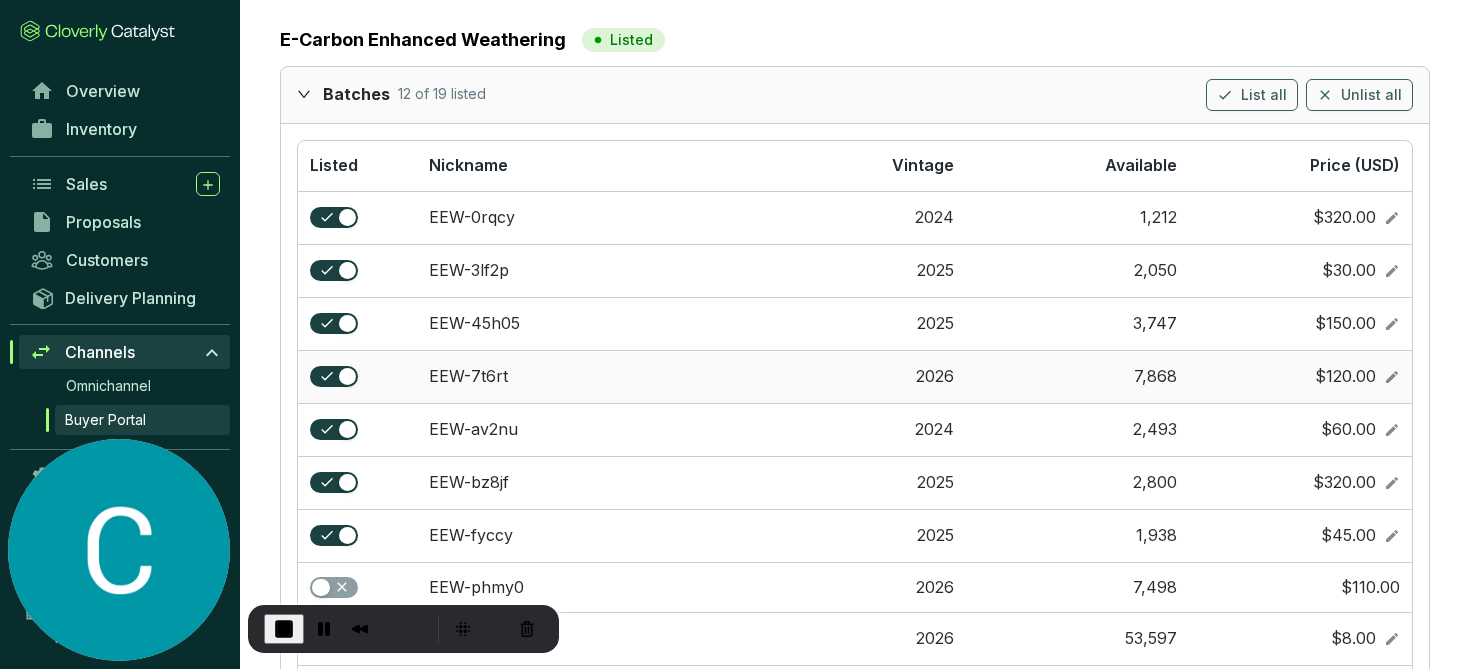 scroll, scrollTop: 413, scrollLeft: 0, axis: vertical 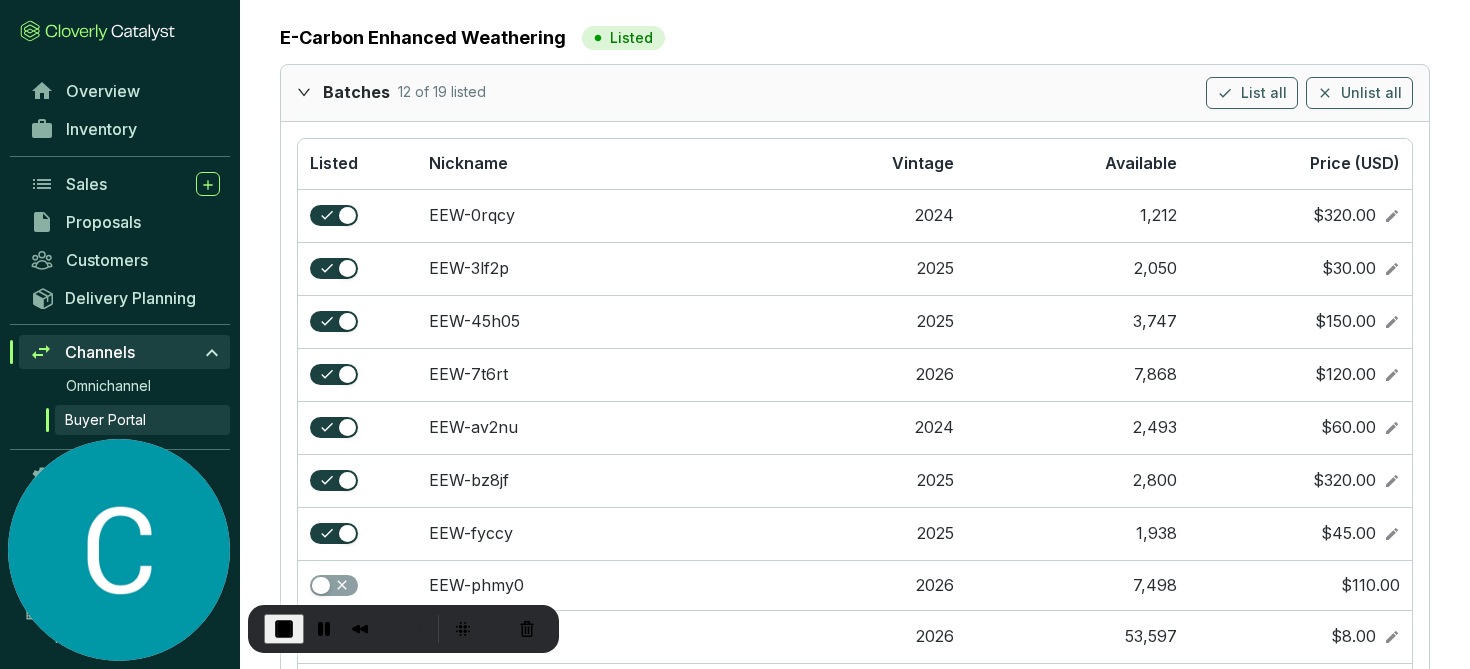click 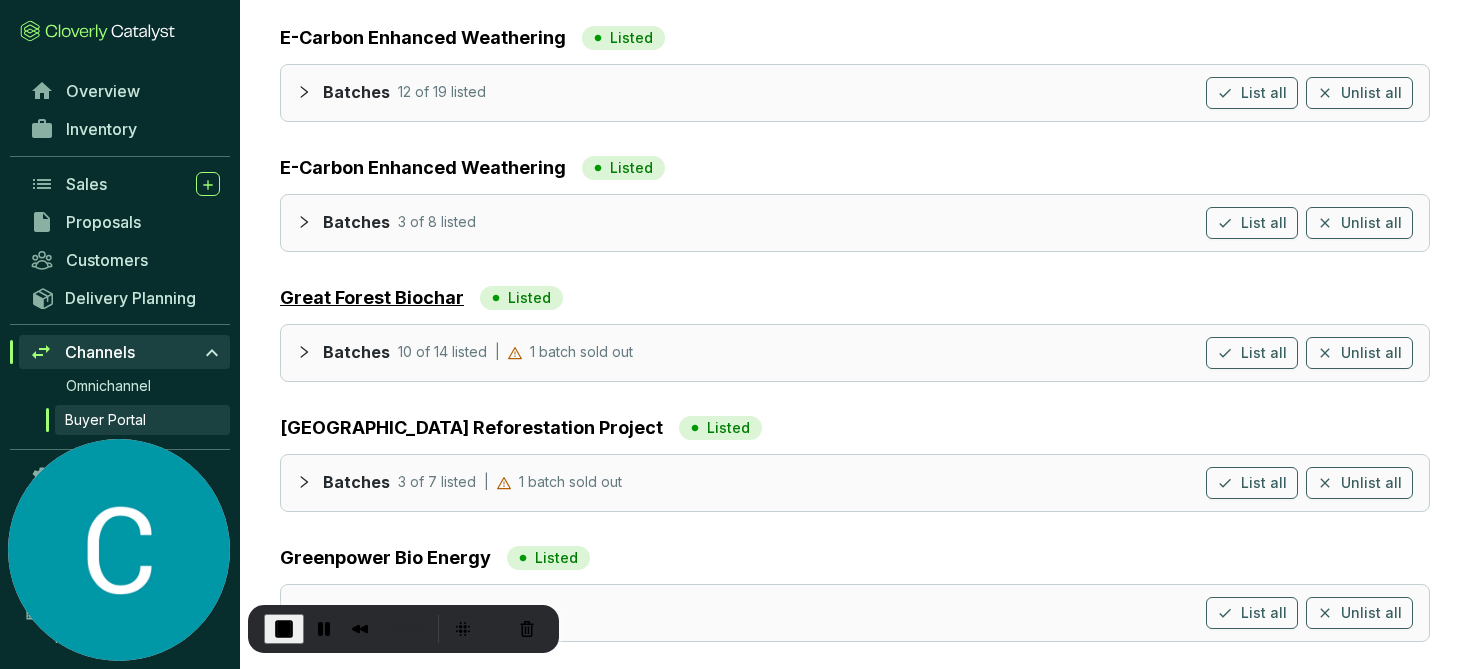 scroll, scrollTop: 426, scrollLeft: 0, axis: vertical 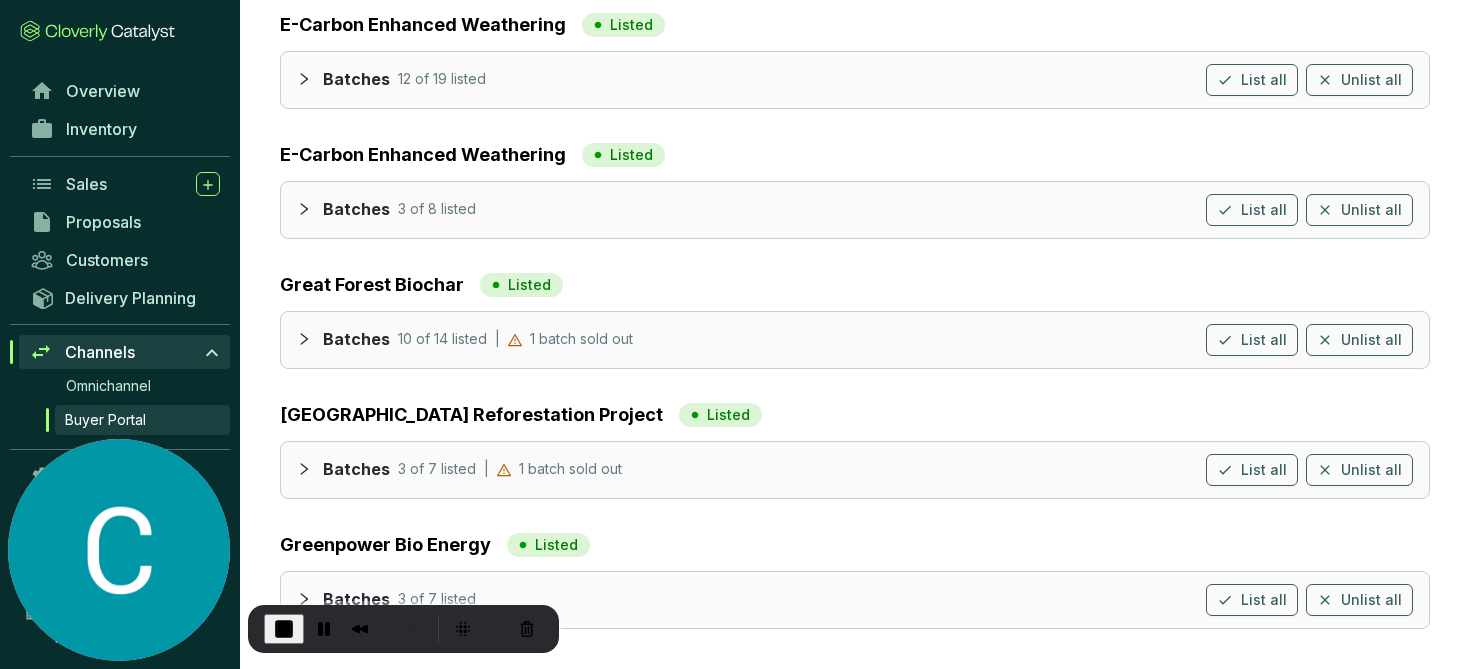 click 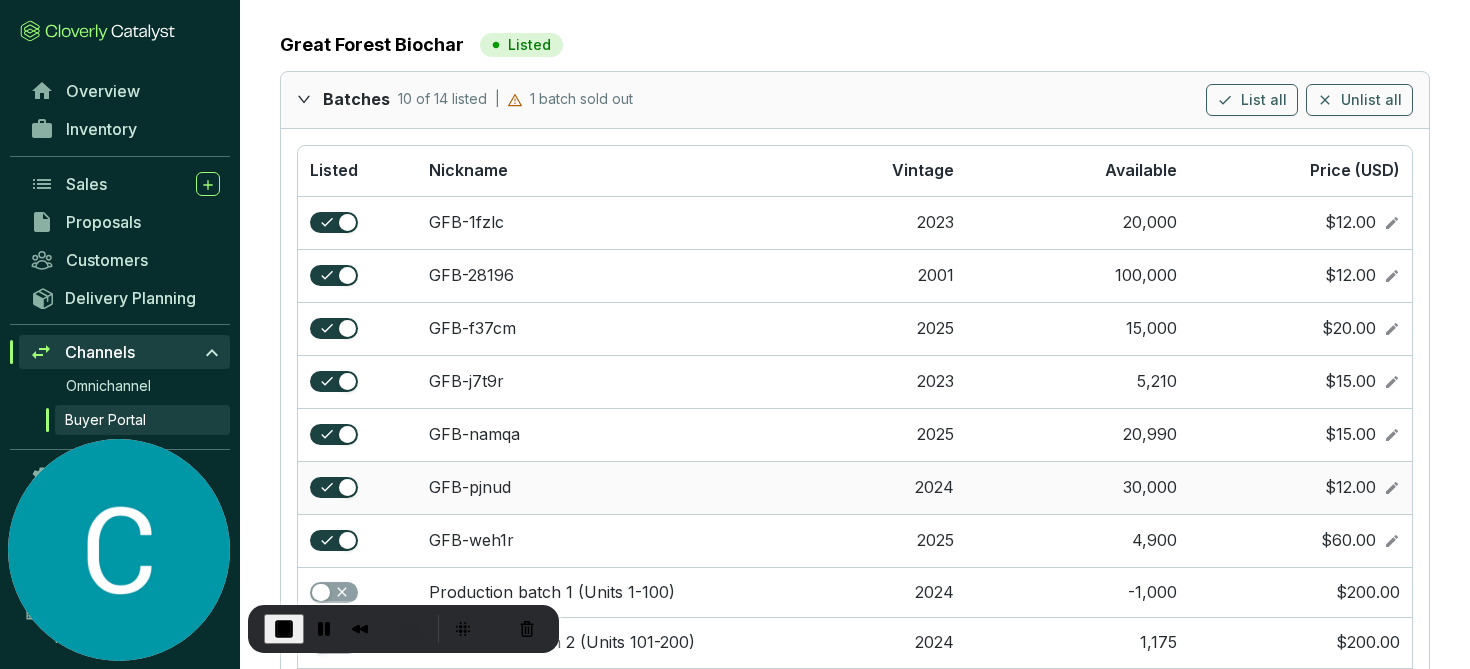 scroll, scrollTop: 826, scrollLeft: 0, axis: vertical 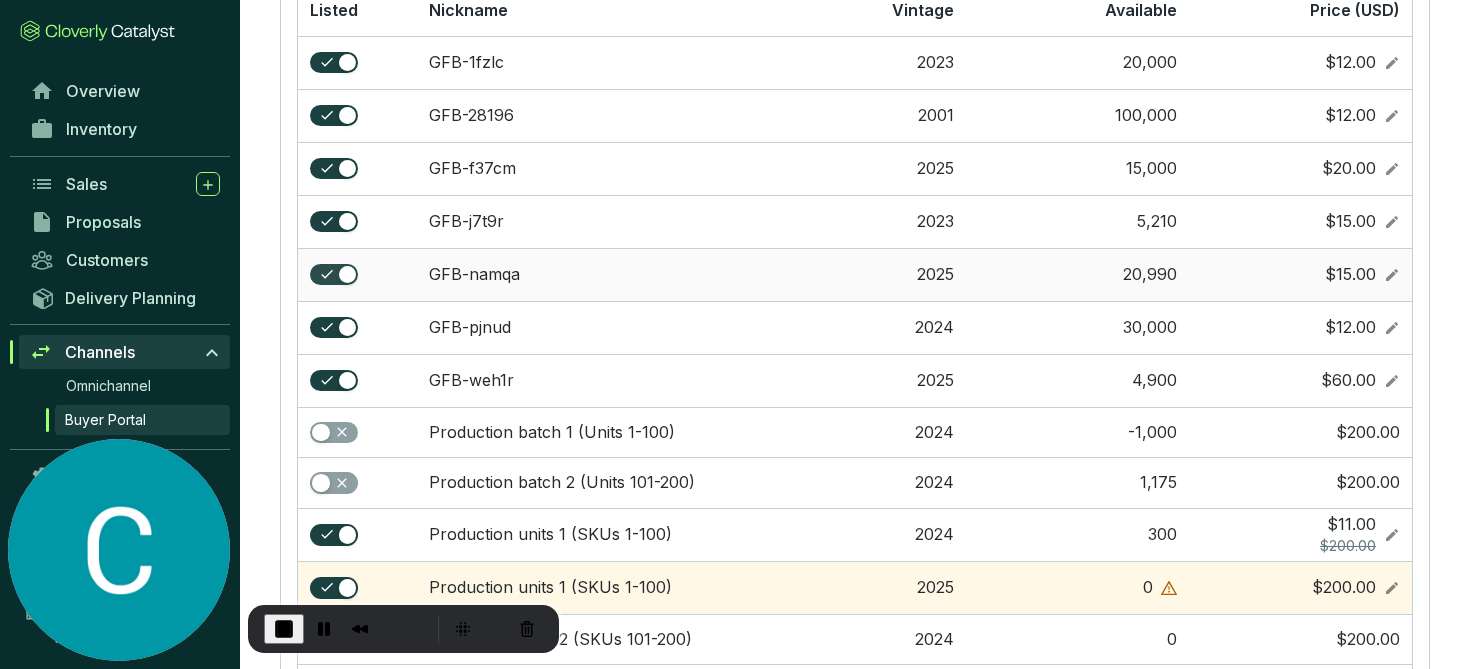 click at bounding box center (348, 275) 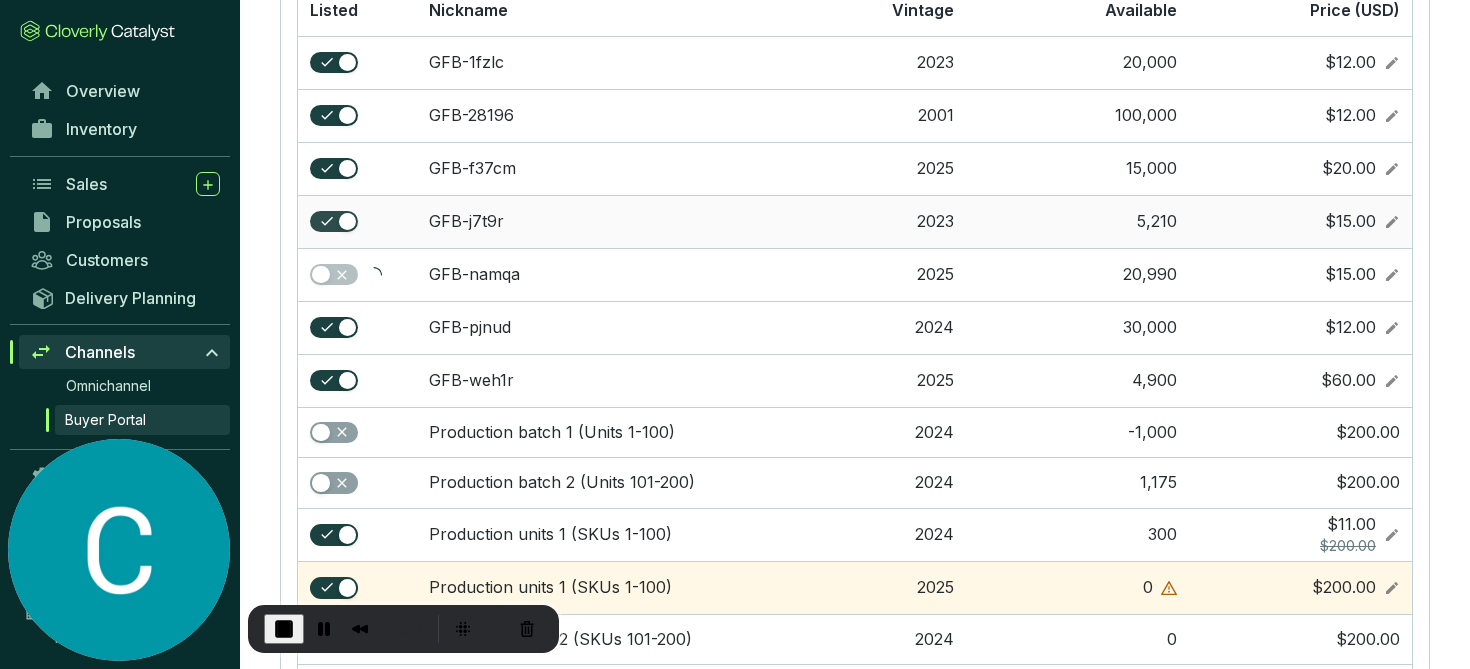 click at bounding box center [334, 222] 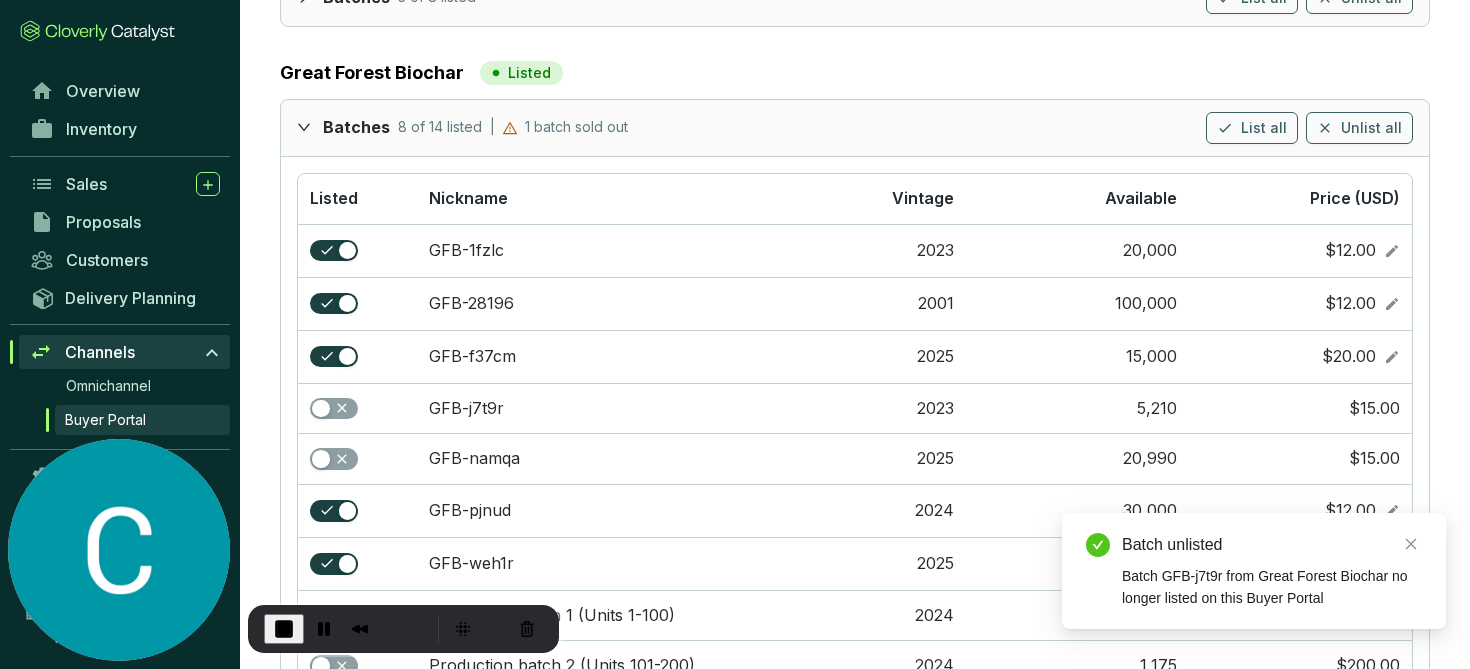click 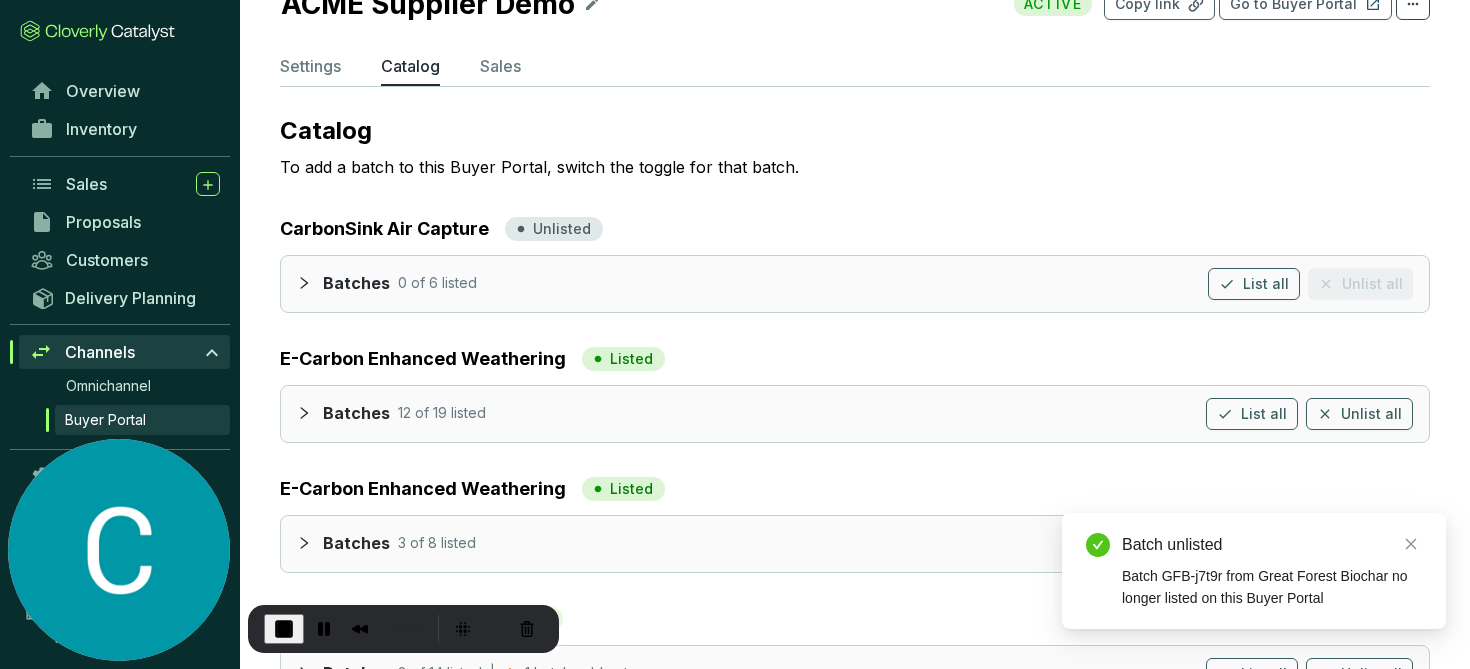 scroll, scrollTop: 0, scrollLeft: 0, axis: both 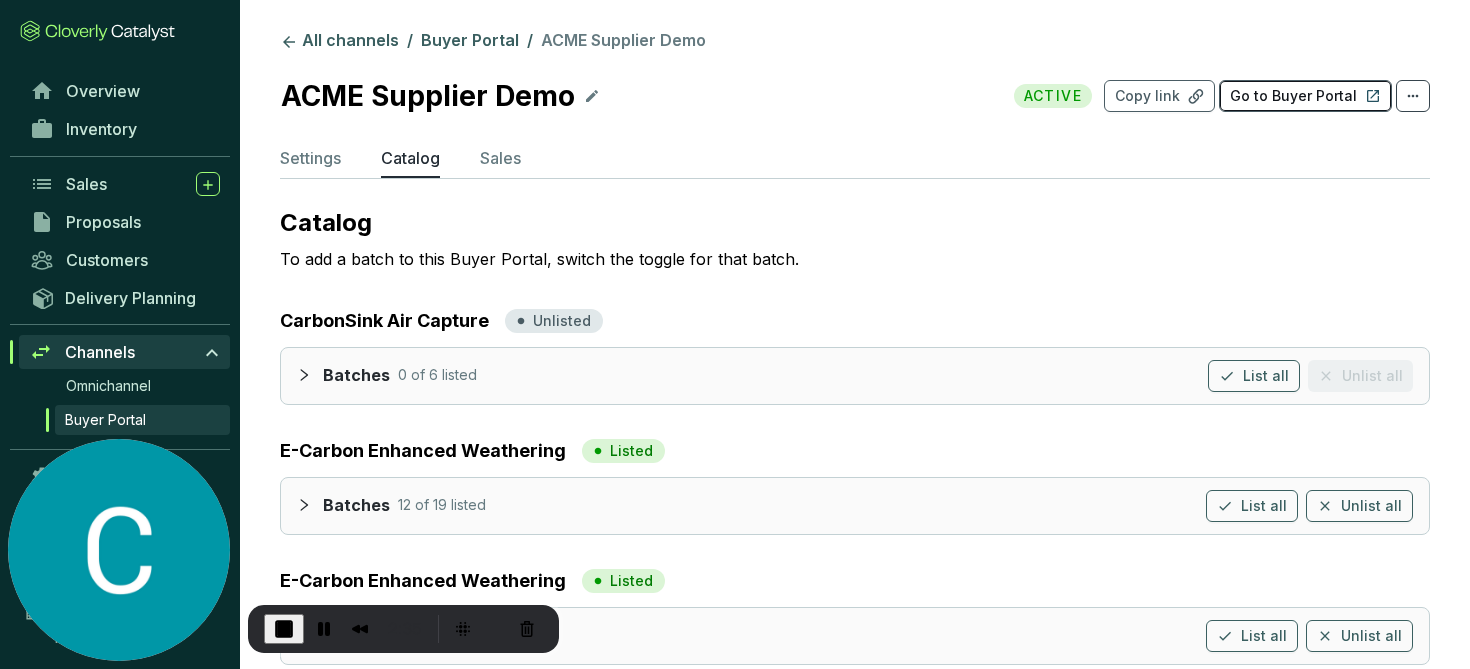 click on "Go to Buyer Portal" at bounding box center (1293, 96) 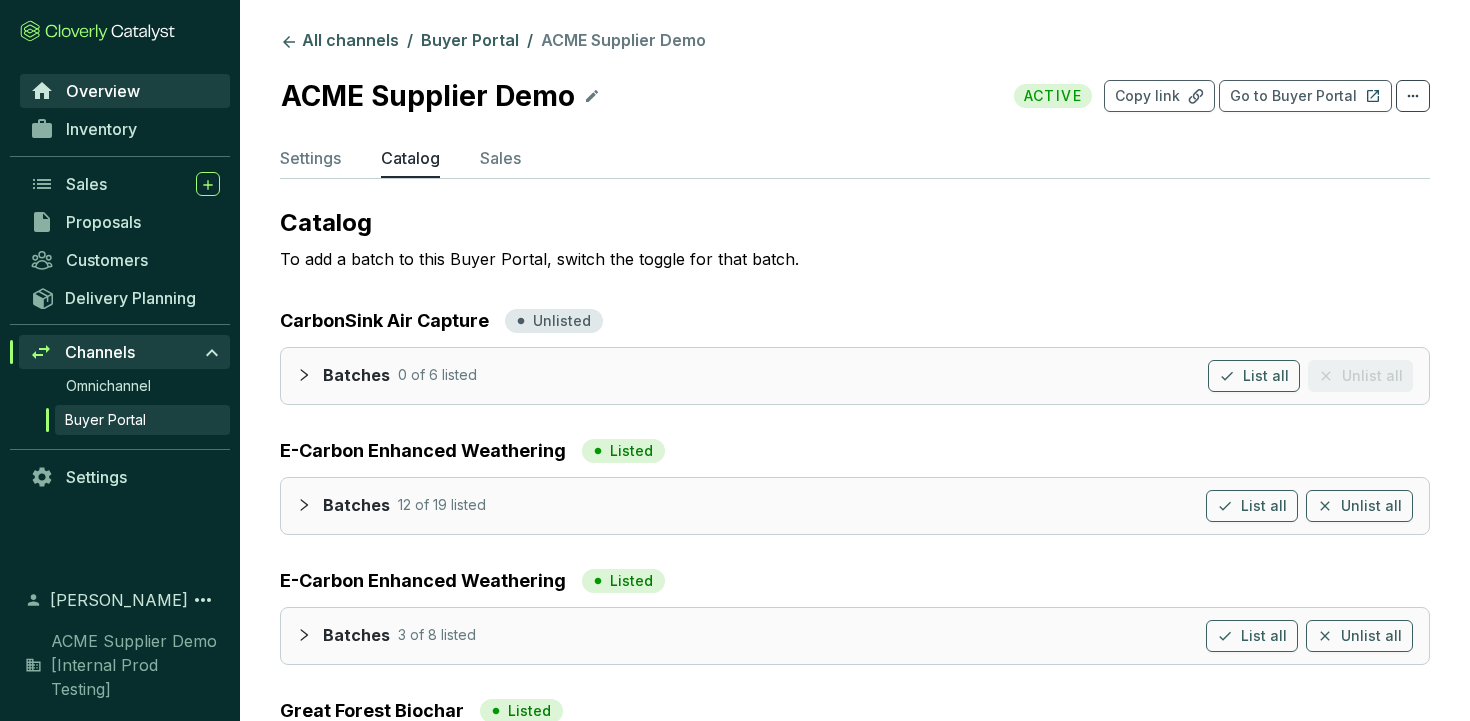 click on "Overview" at bounding box center [103, 91] 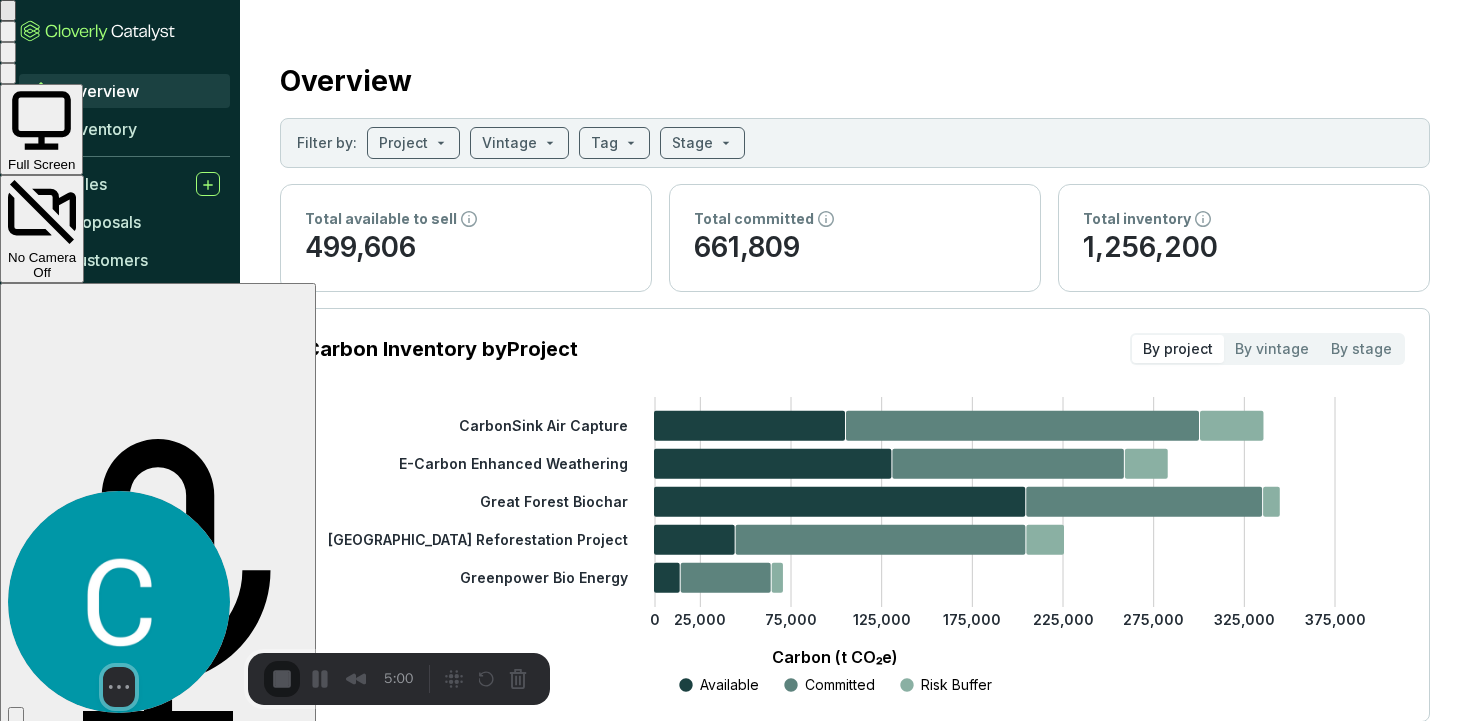 click on "Start Recording" at bounding box center [54, 785] 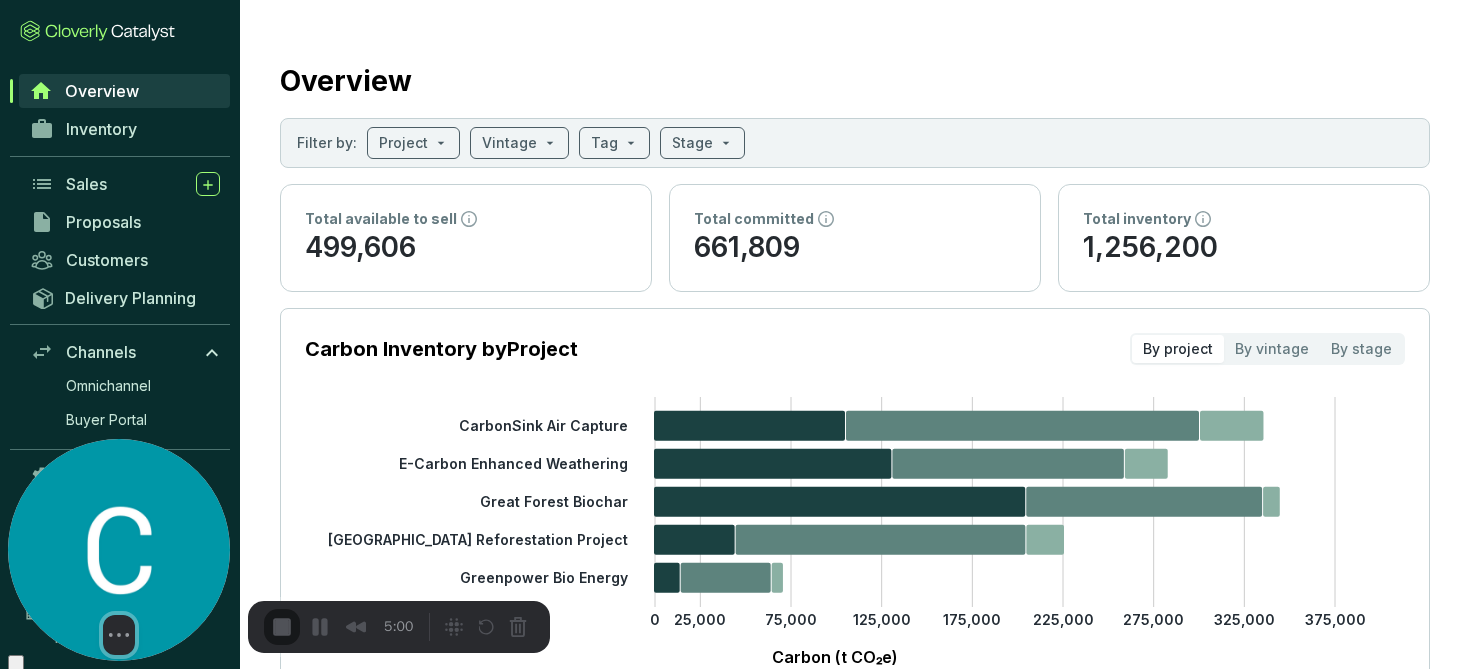 click on "Start Recording" at bounding box center (54, 721) 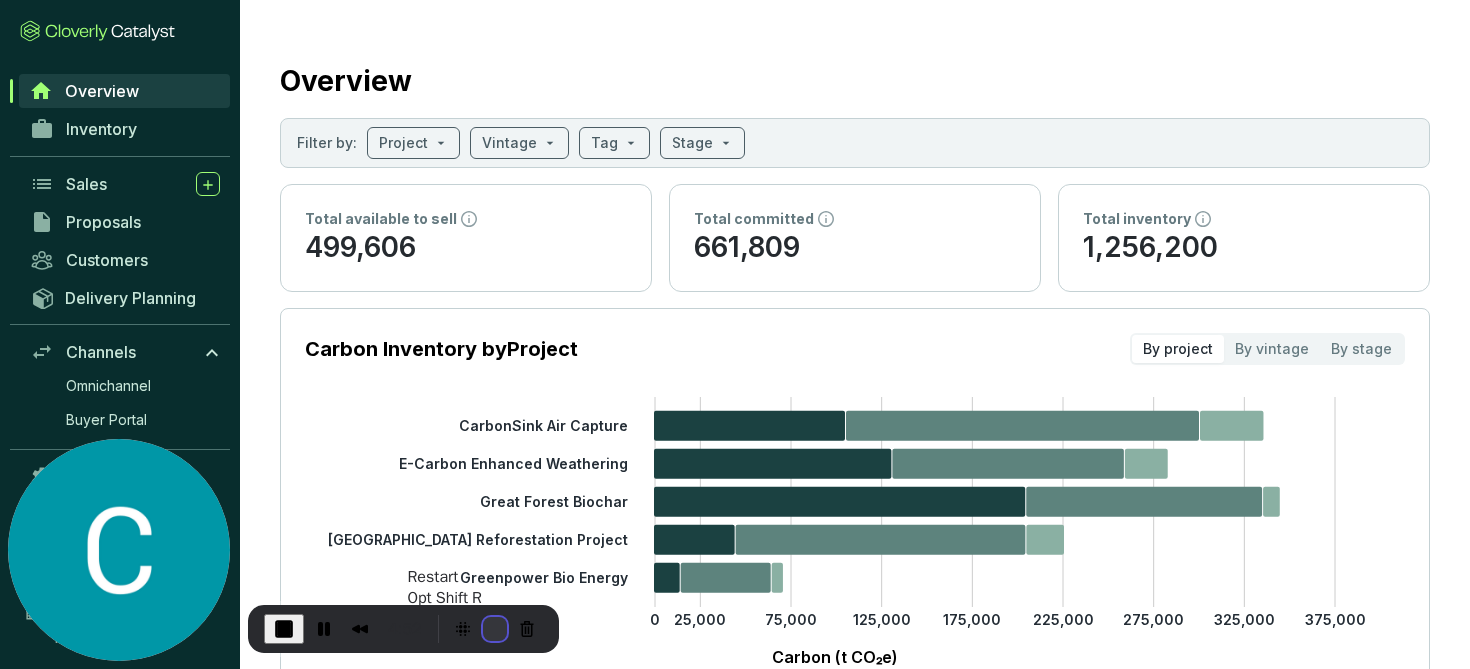 click at bounding box center [495, 629] 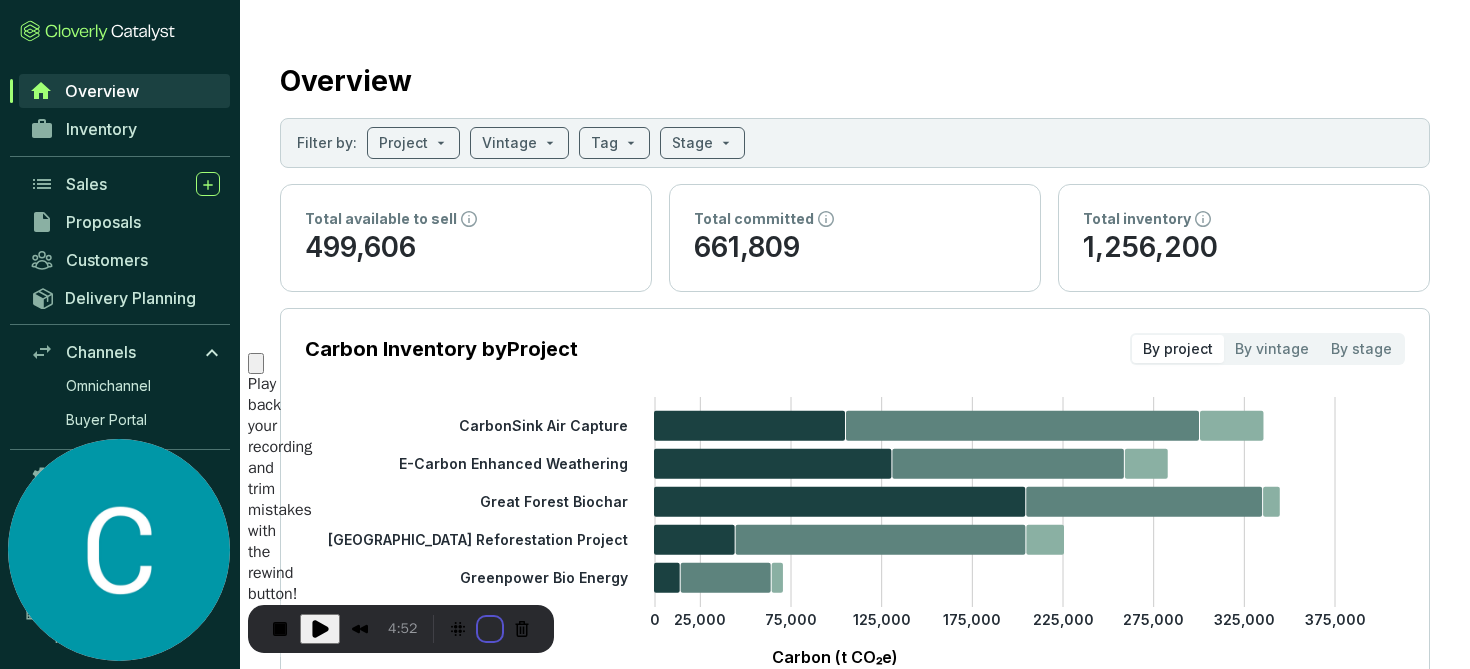 click on "Restart recording" at bounding box center [567, 782] 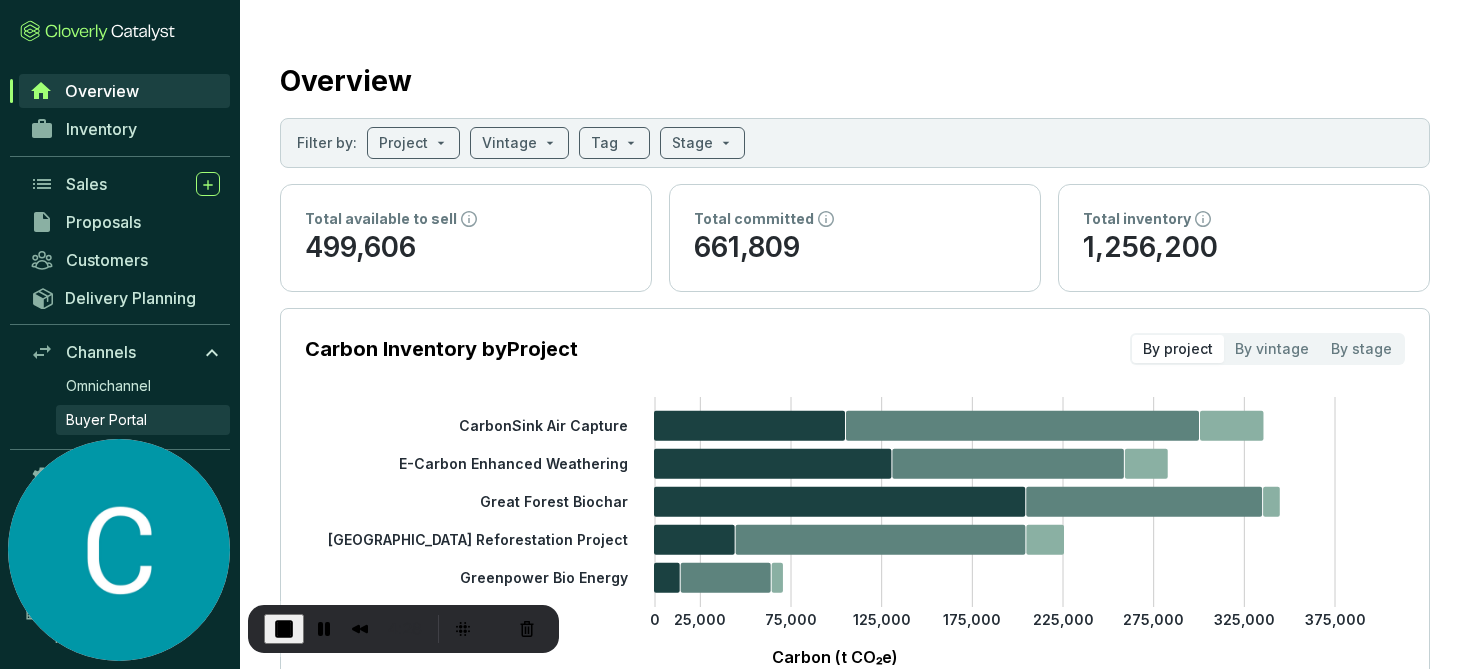 click on "Buyer Portal" at bounding box center [106, 420] 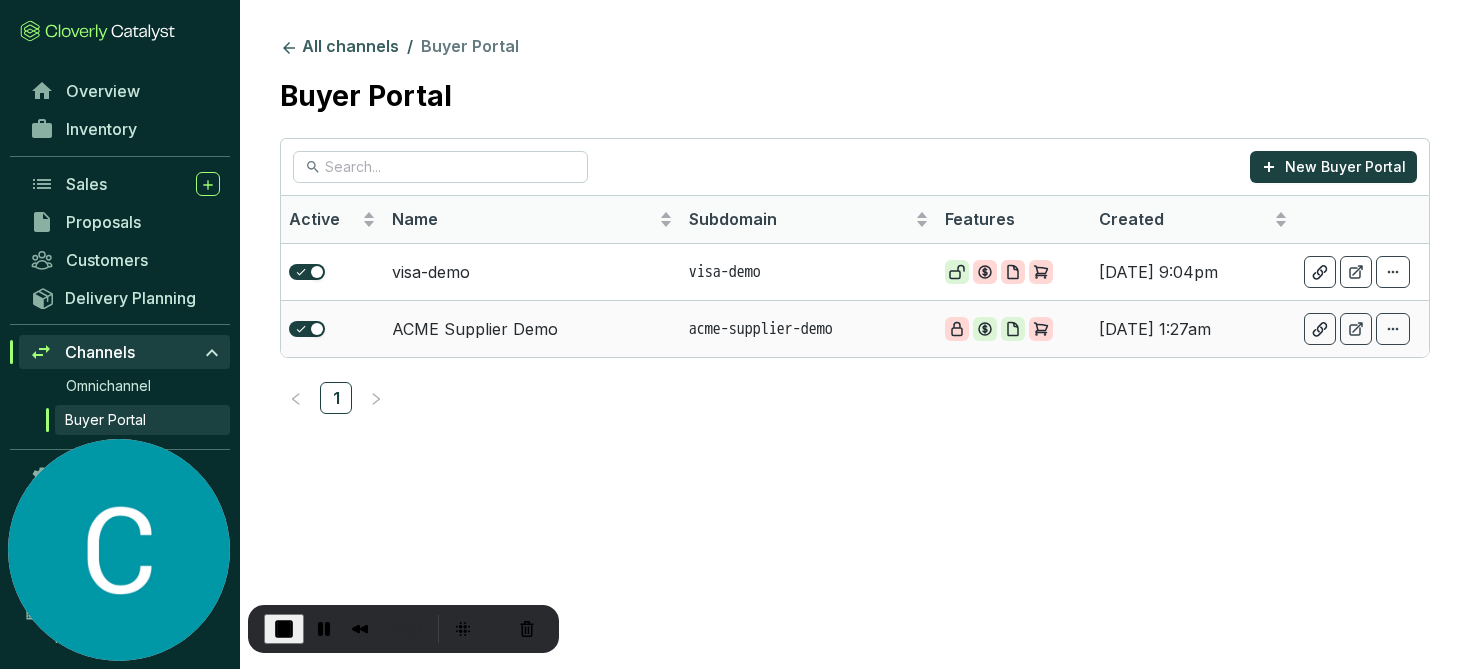 click on "ACME Supplier Demo" at bounding box center [532, 328] 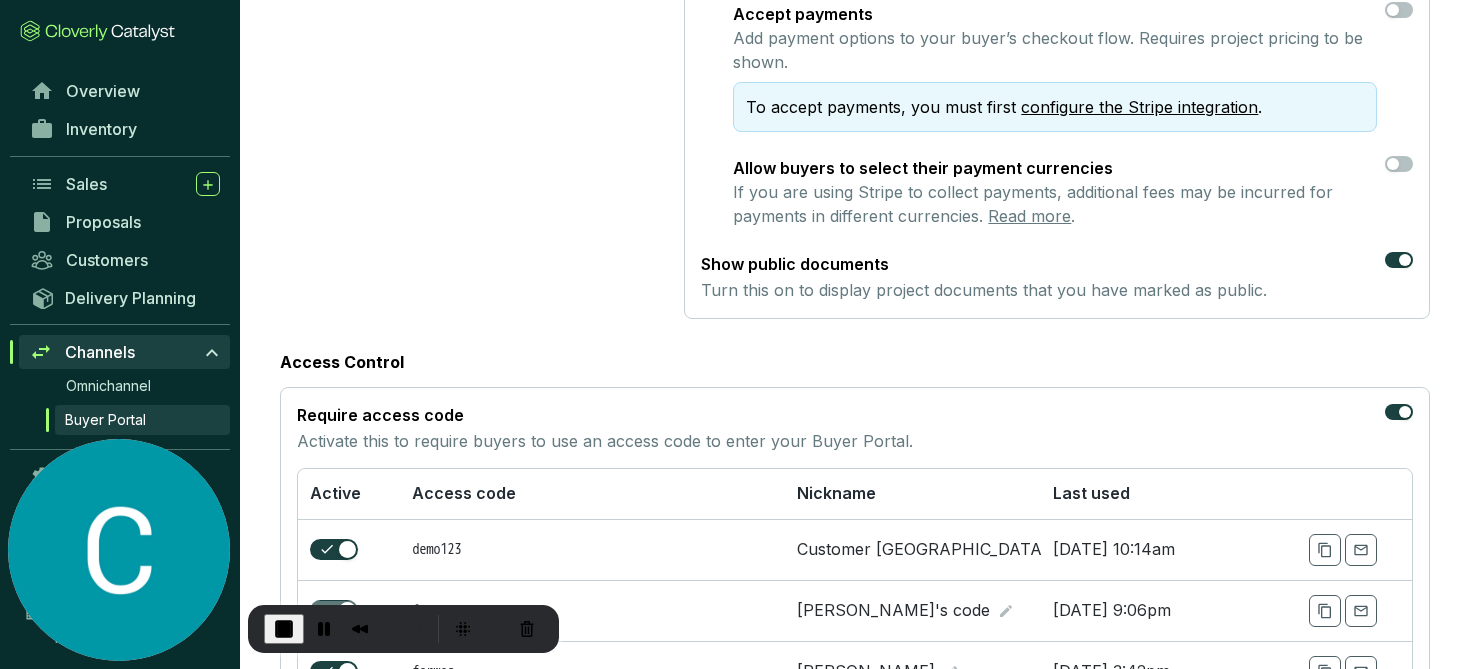 scroll, scrollTop: 0, scrollLeft: 0, axis: both 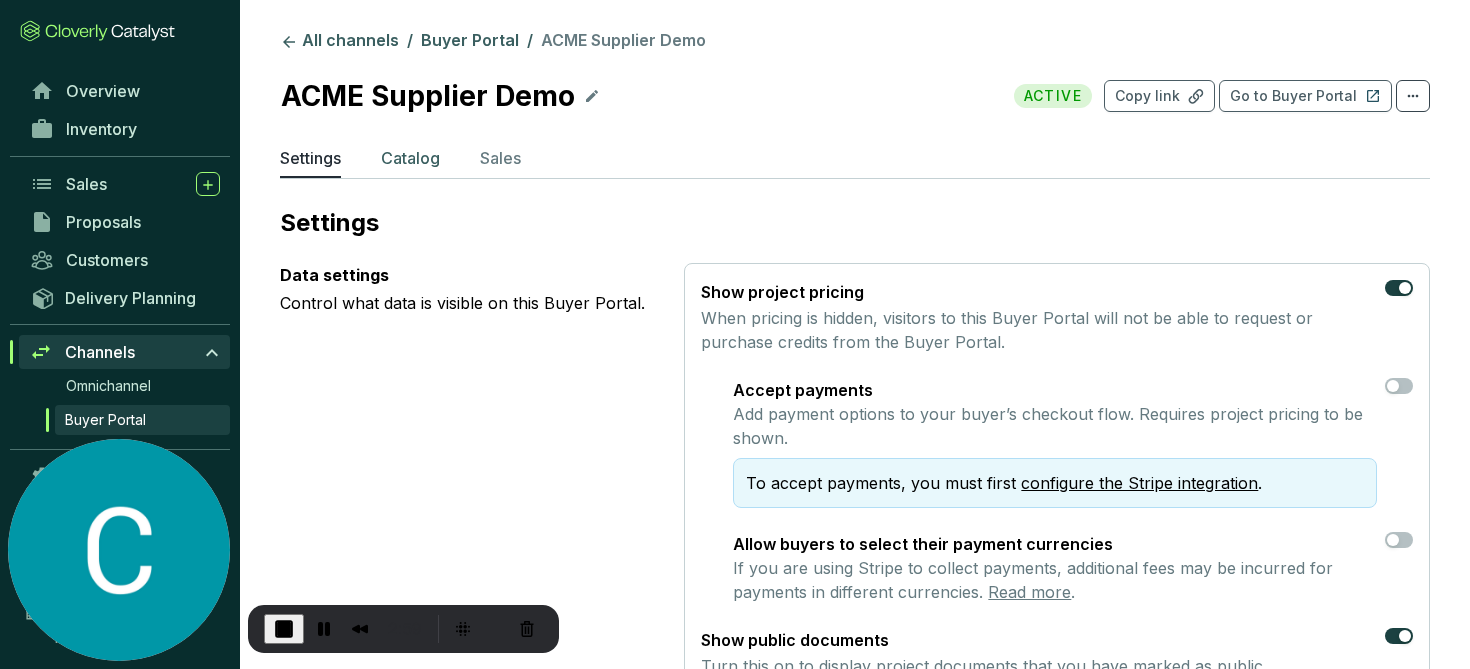 click on "Catalog" at bounding box center [410, 158] 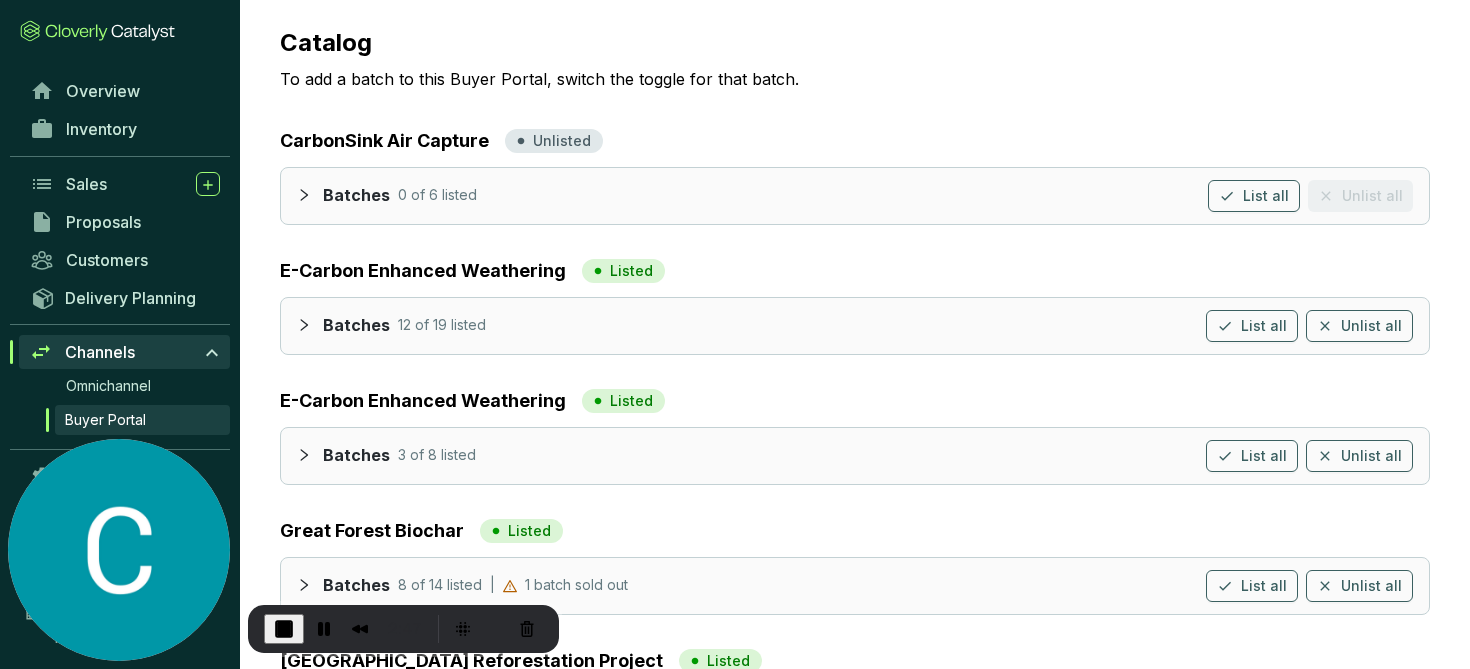 scroll, scrollTop: 166, scrollLeft: 0, axis: vertical 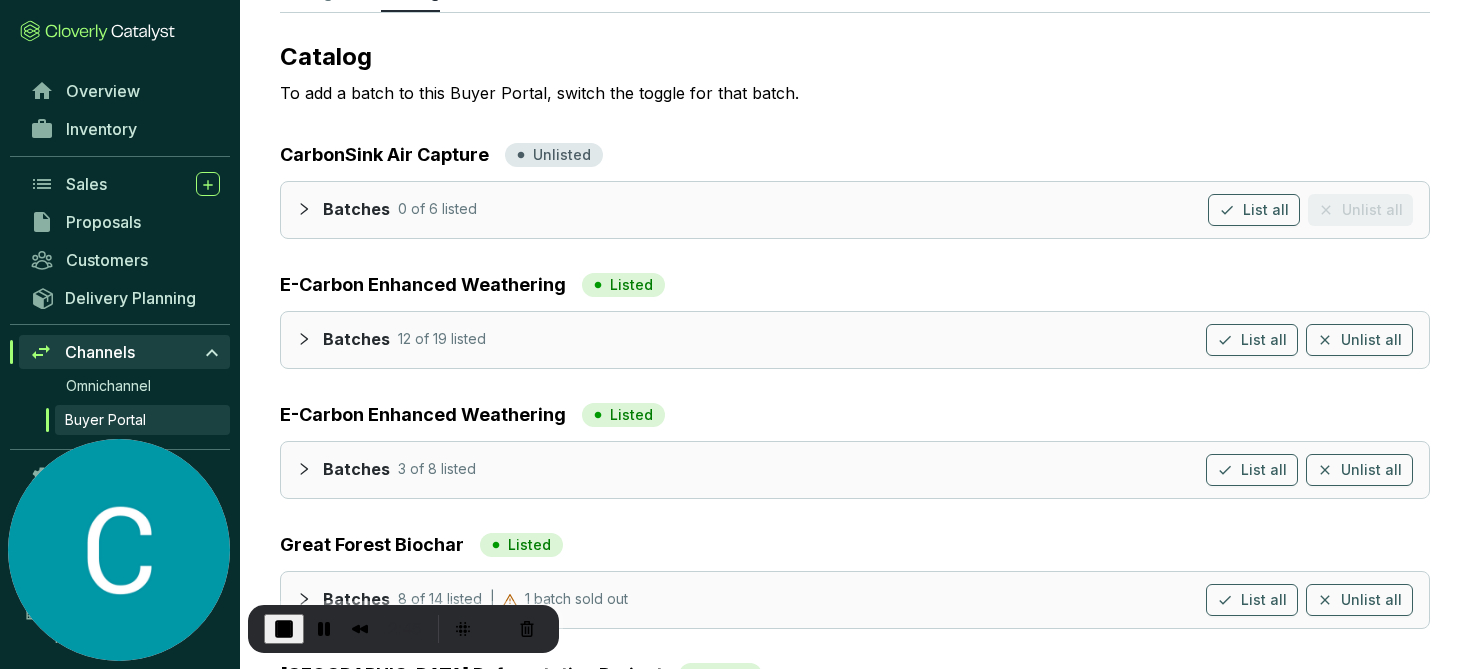 click 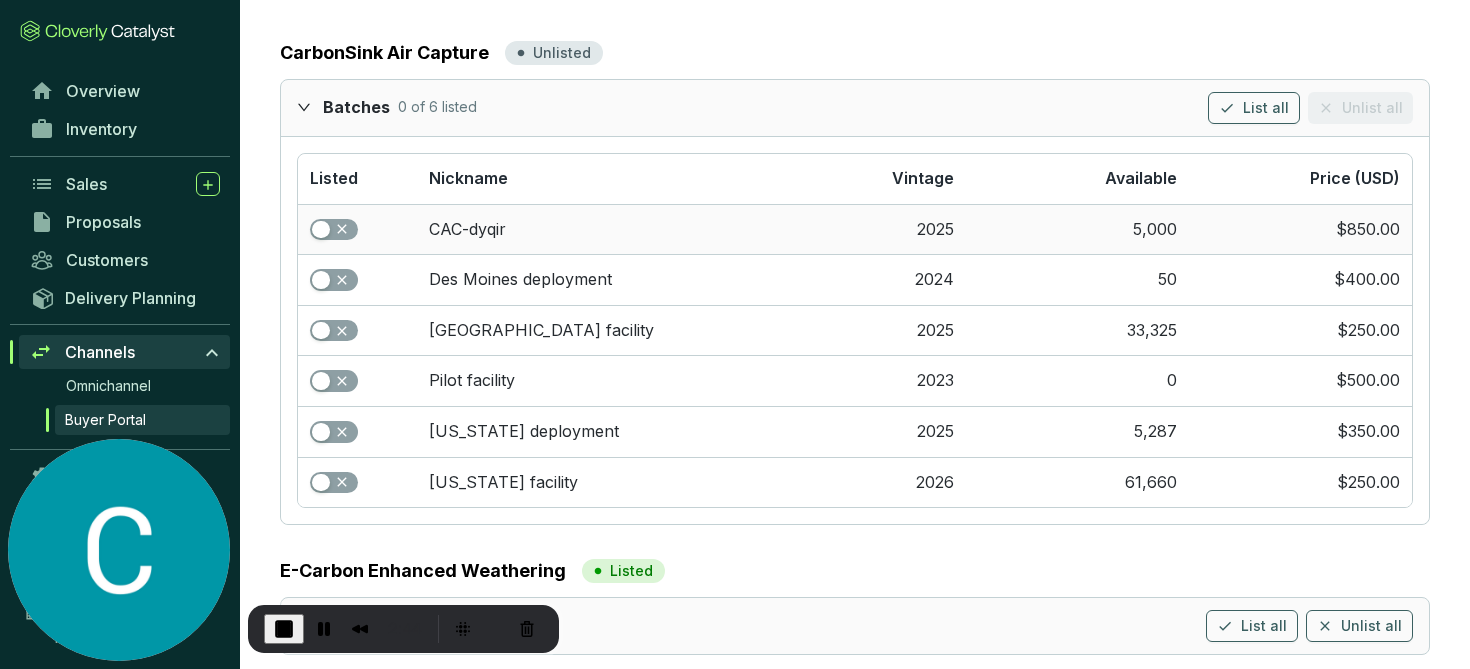 scroll, scrollTop: 281, scrollLeft: 0, axis: vertical 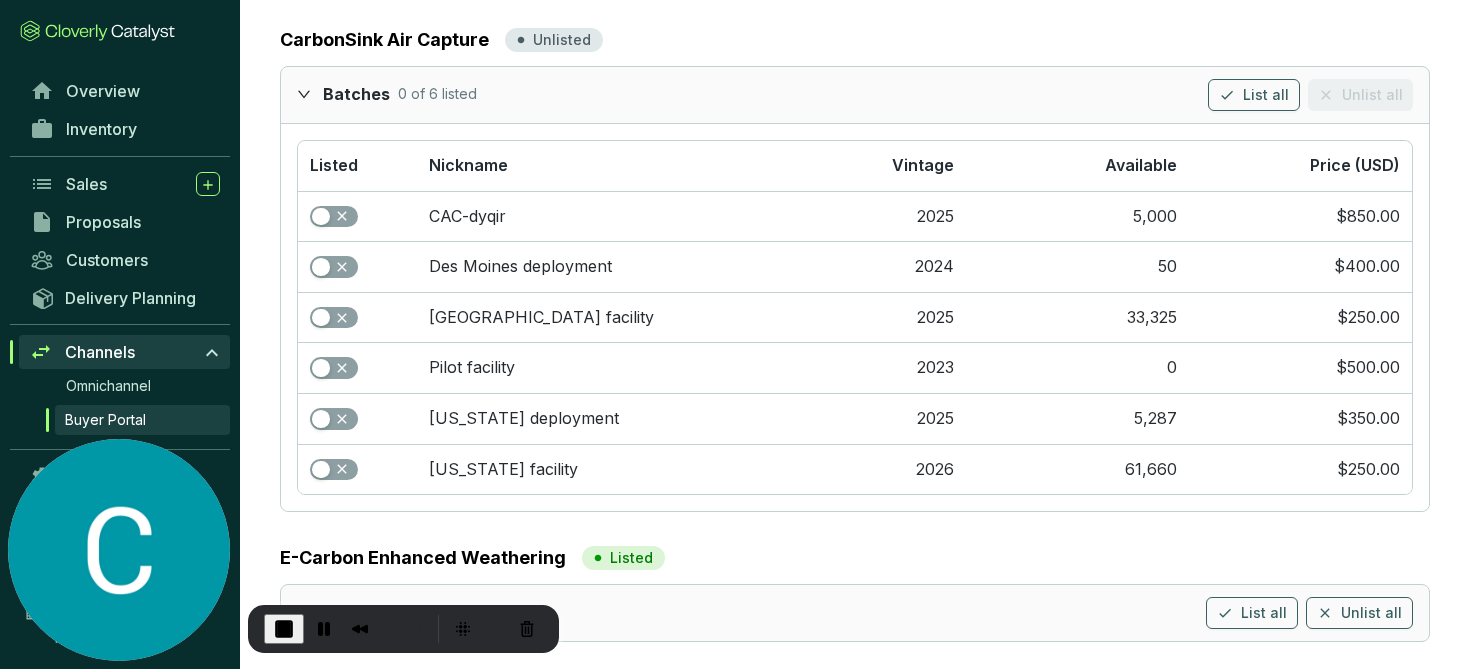 click at bounding box center (310, 93) 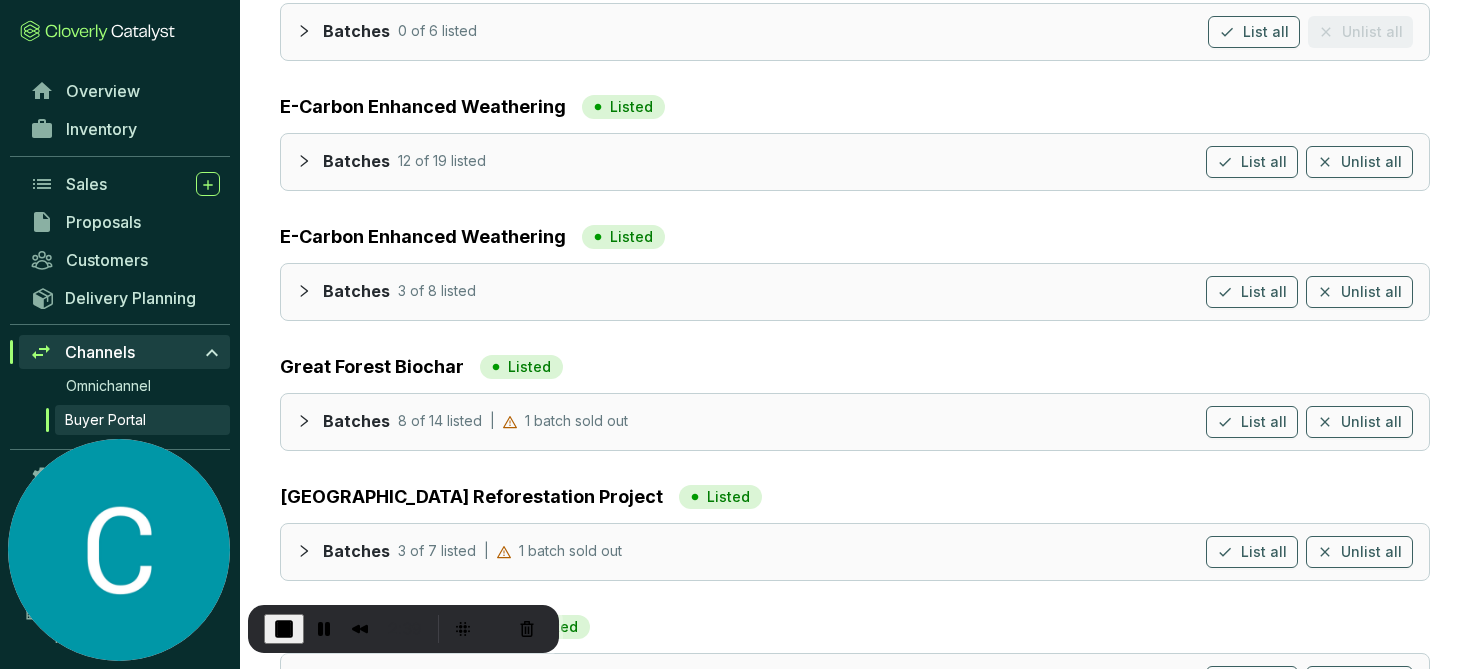scroll, scrollTop: 375, scrollLeft: 0, axis: vertical 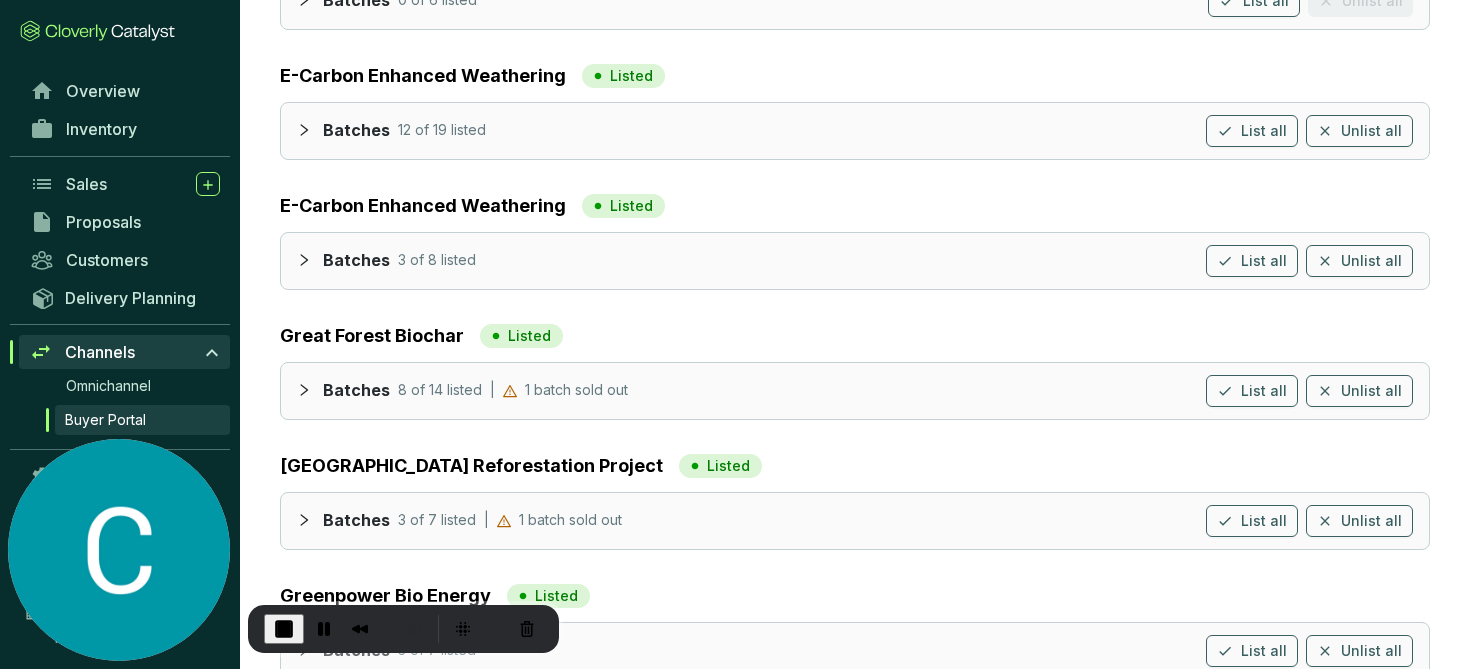 click 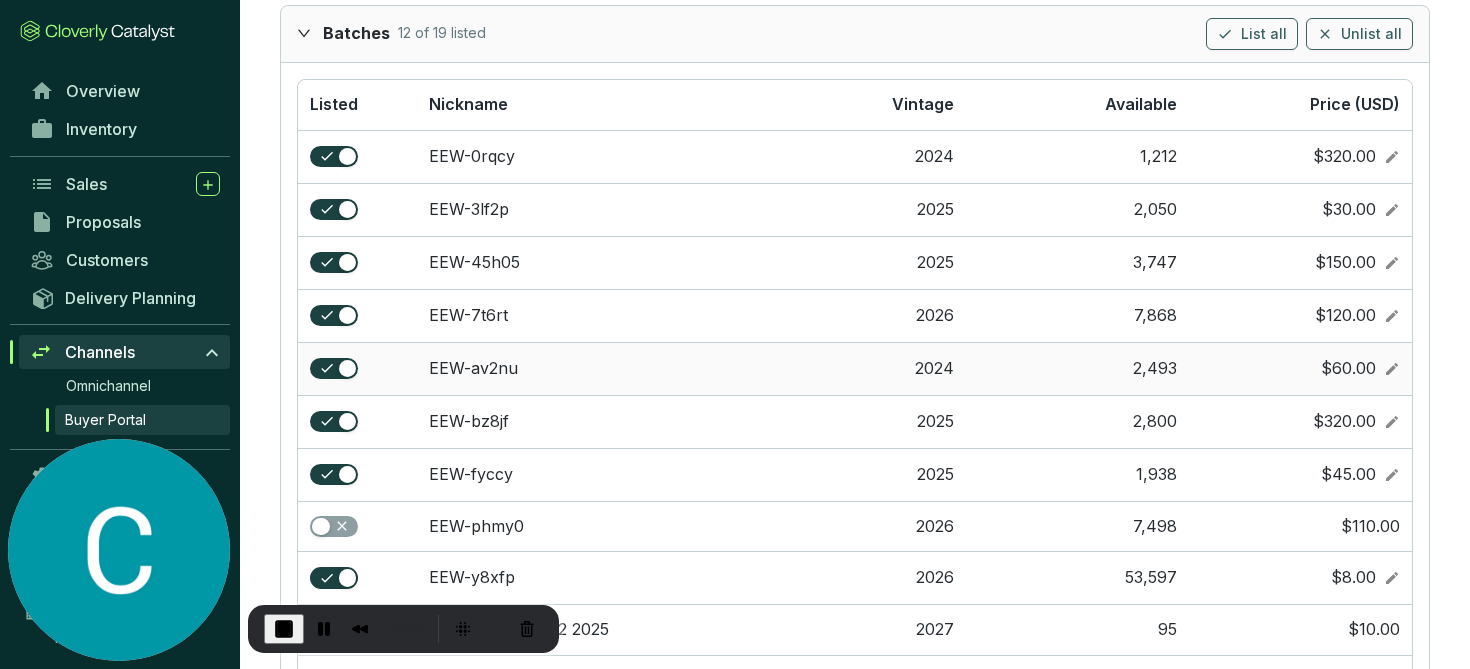 scroll, scrollTop: 473, scrollLeft: 0, axis: vertical 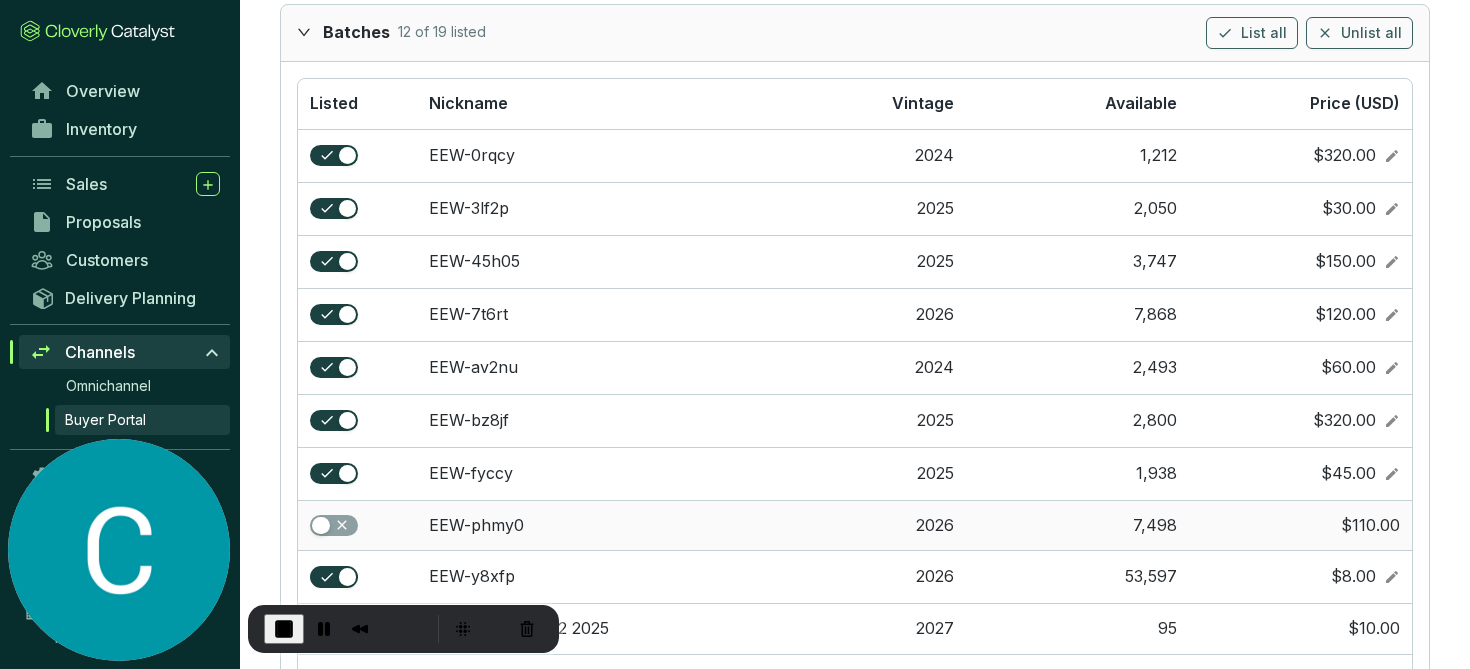click at bounding box center [357, 526] 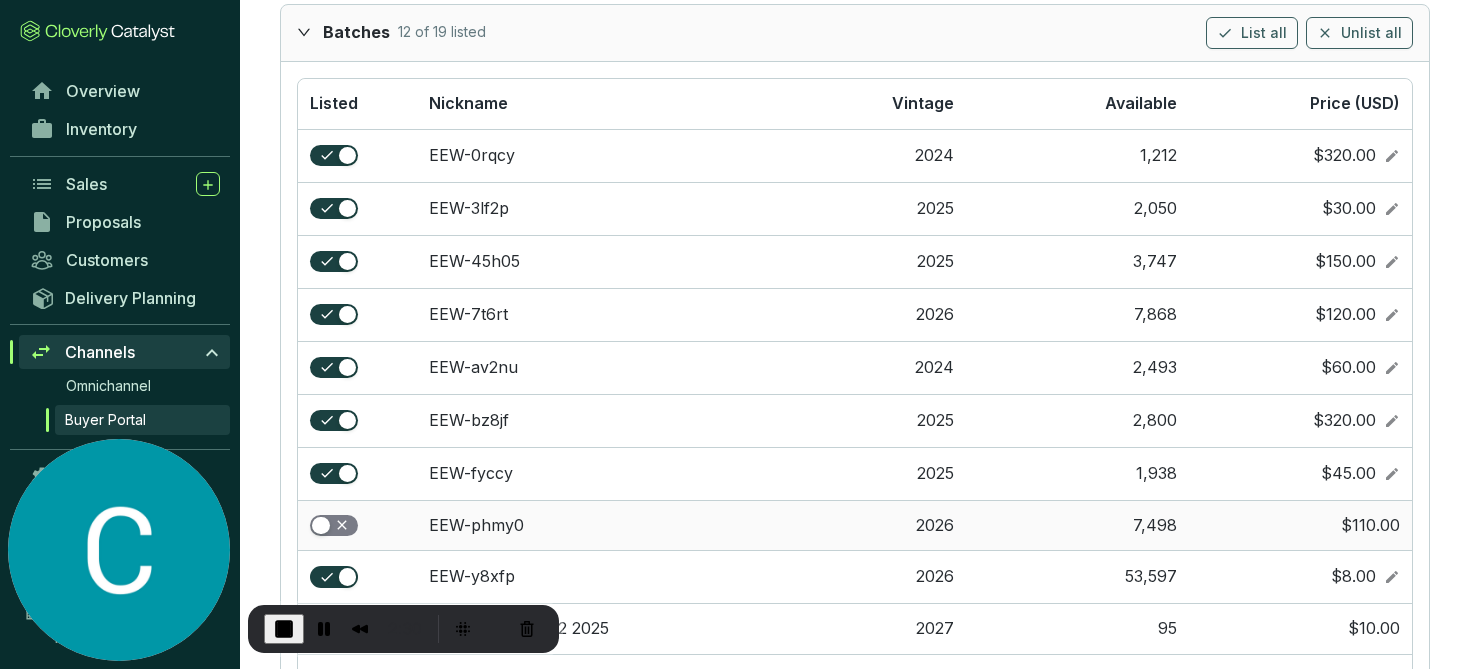 click at bounding box center (321, 526) 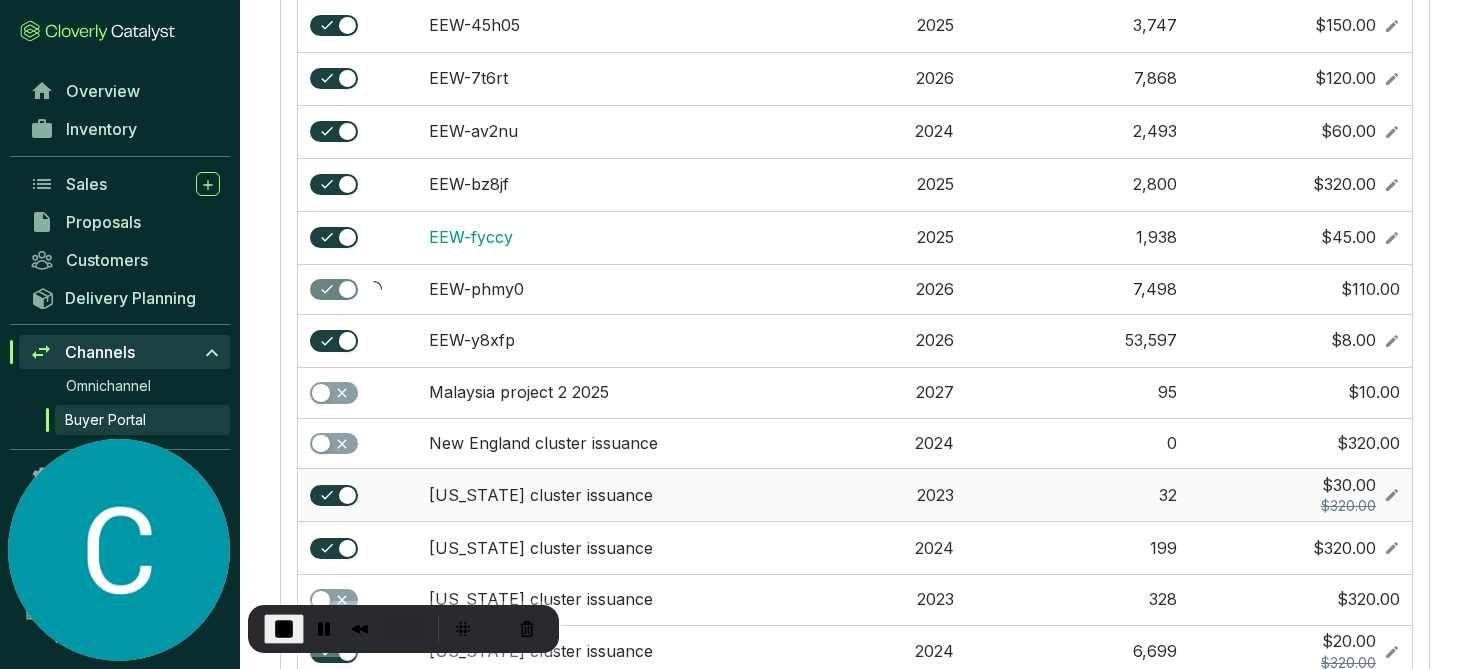 scroll, scrollTop: 708, scrollLeft: 0, axis: vertical 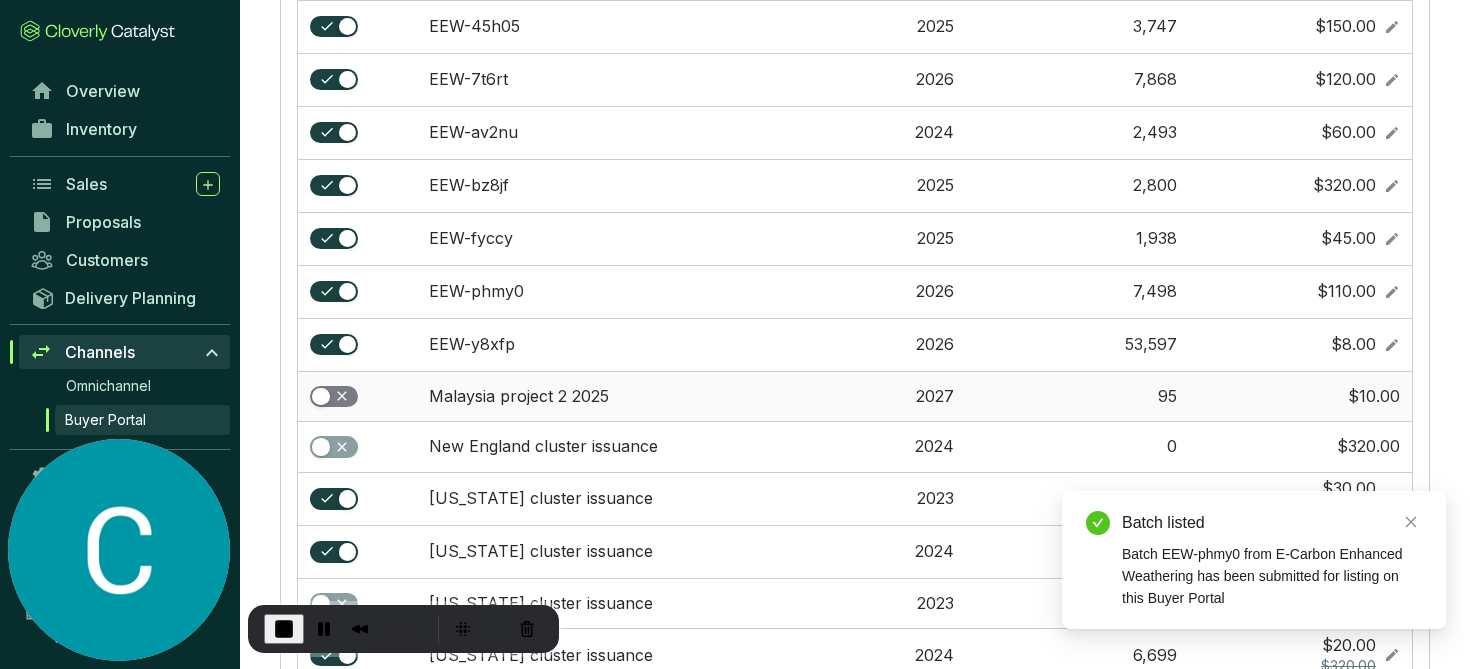 click at bounding box center [334, 397] 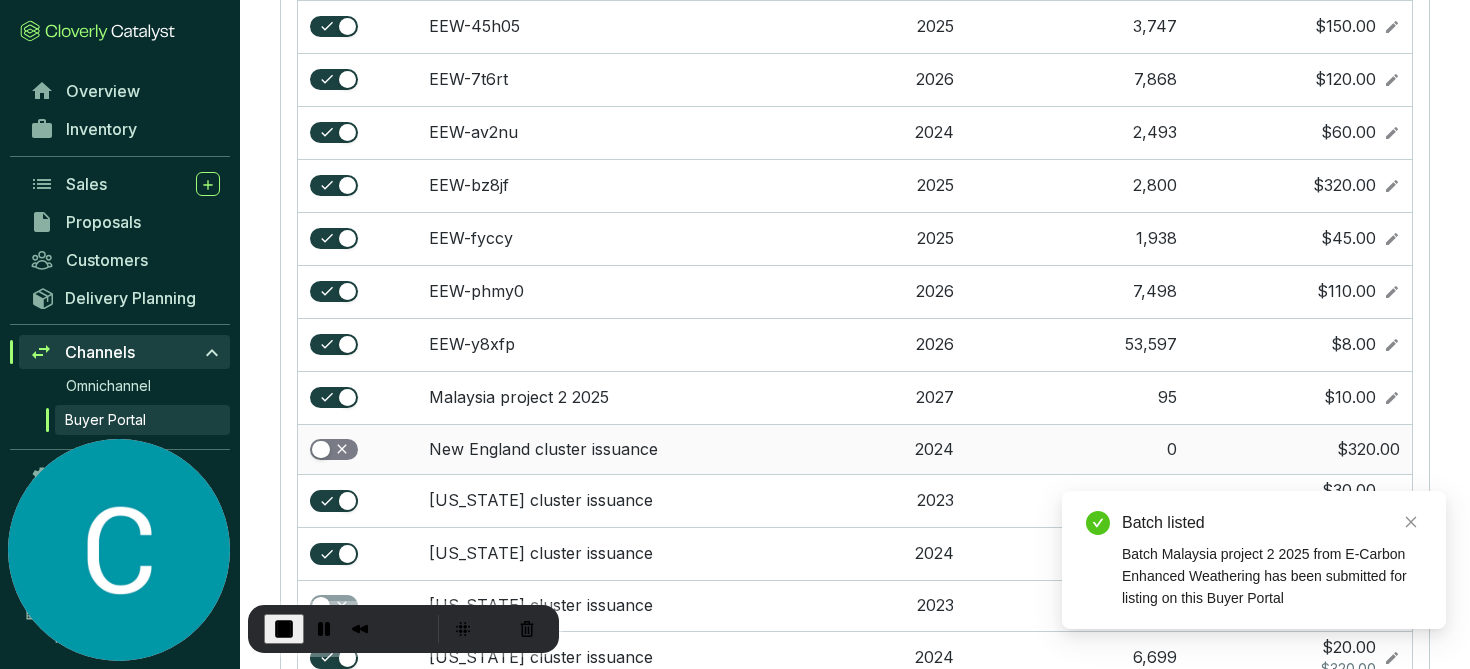 click at bounding box center [334, 450] 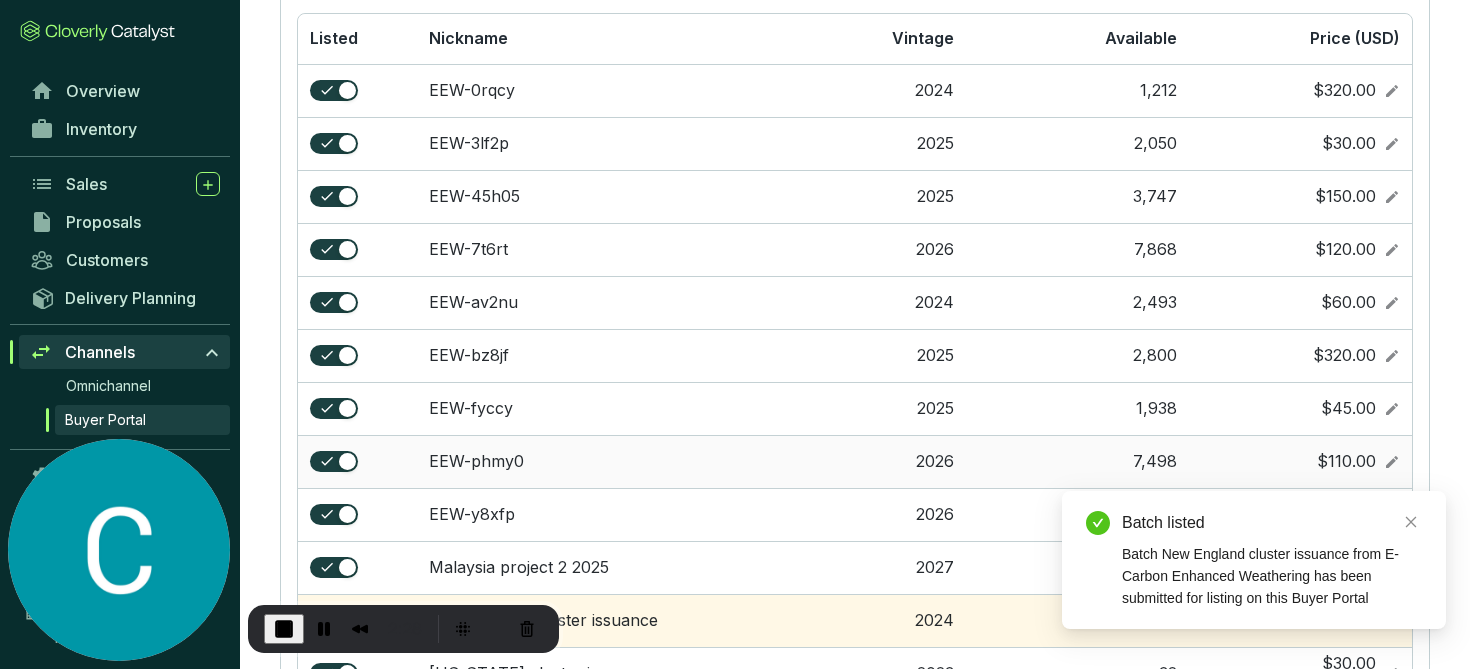 scroll, scrollTop: 518, scrollLeft: 0, axis: vertical 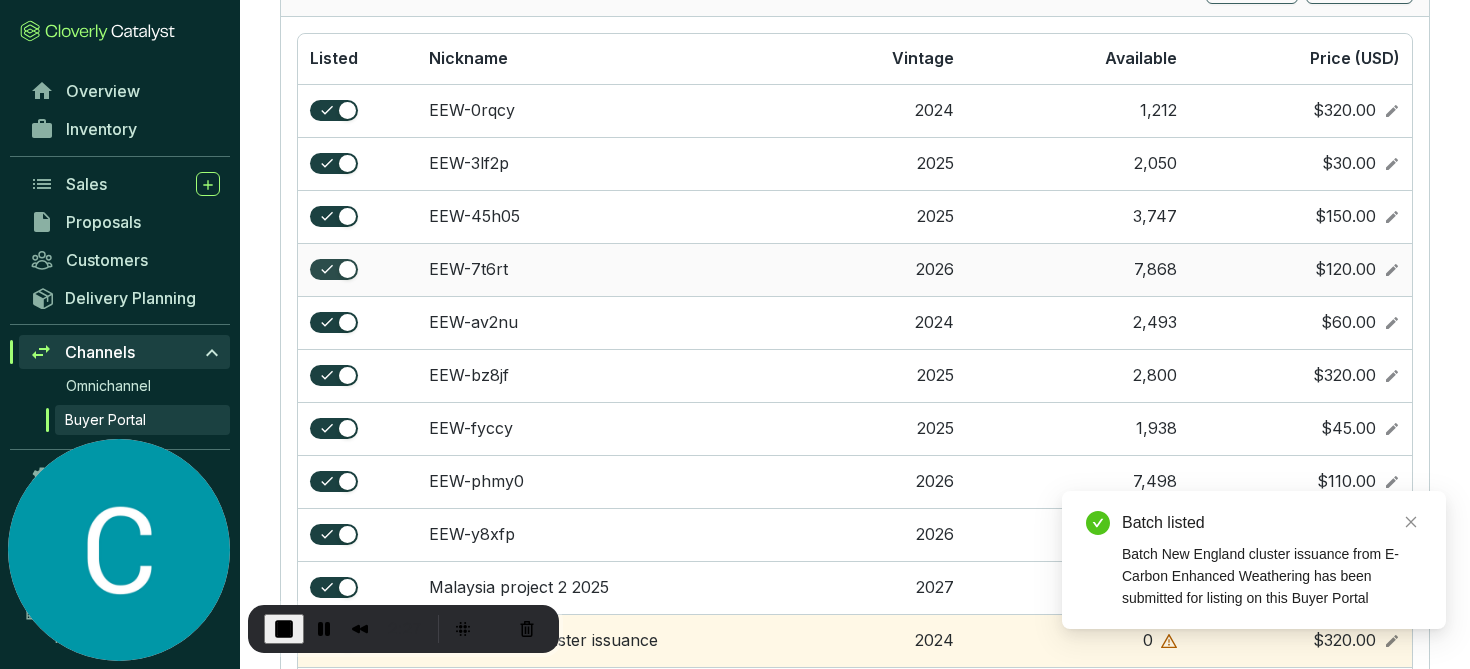 click at bounding box center (348, 270) 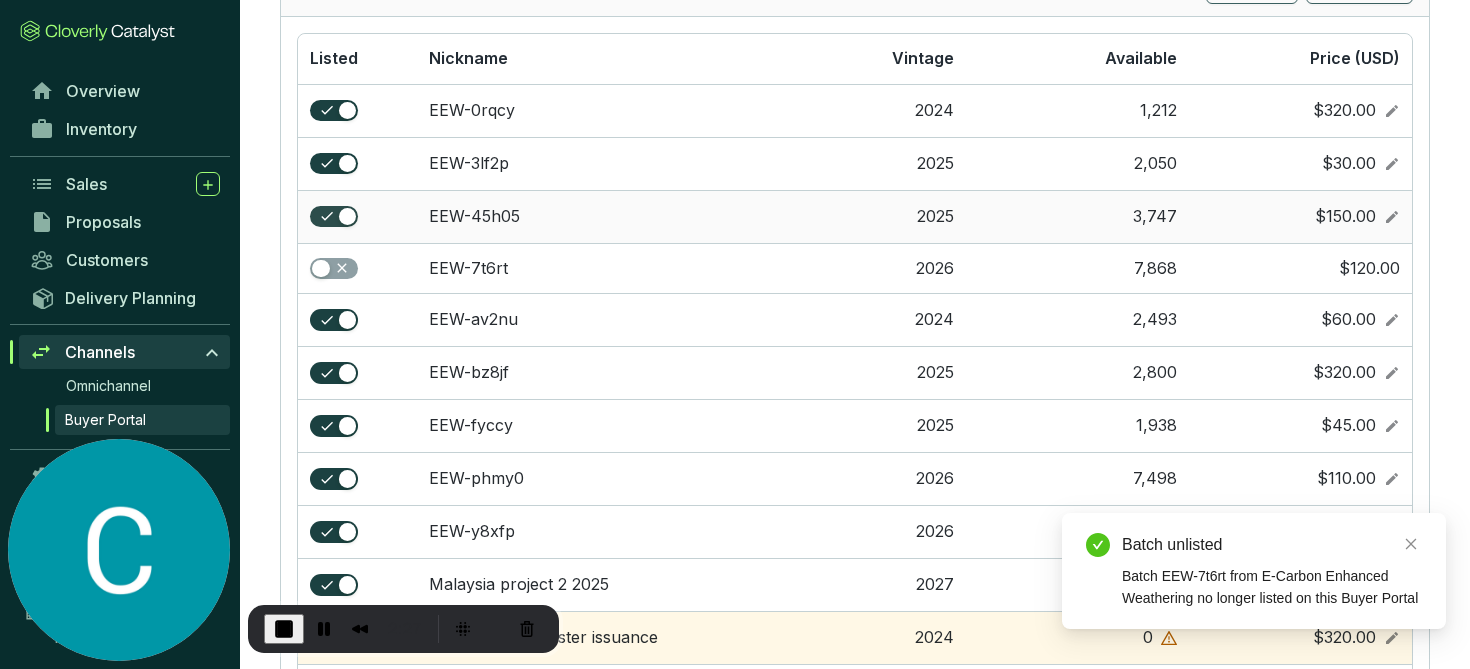 click at bounding box center [348, 217] 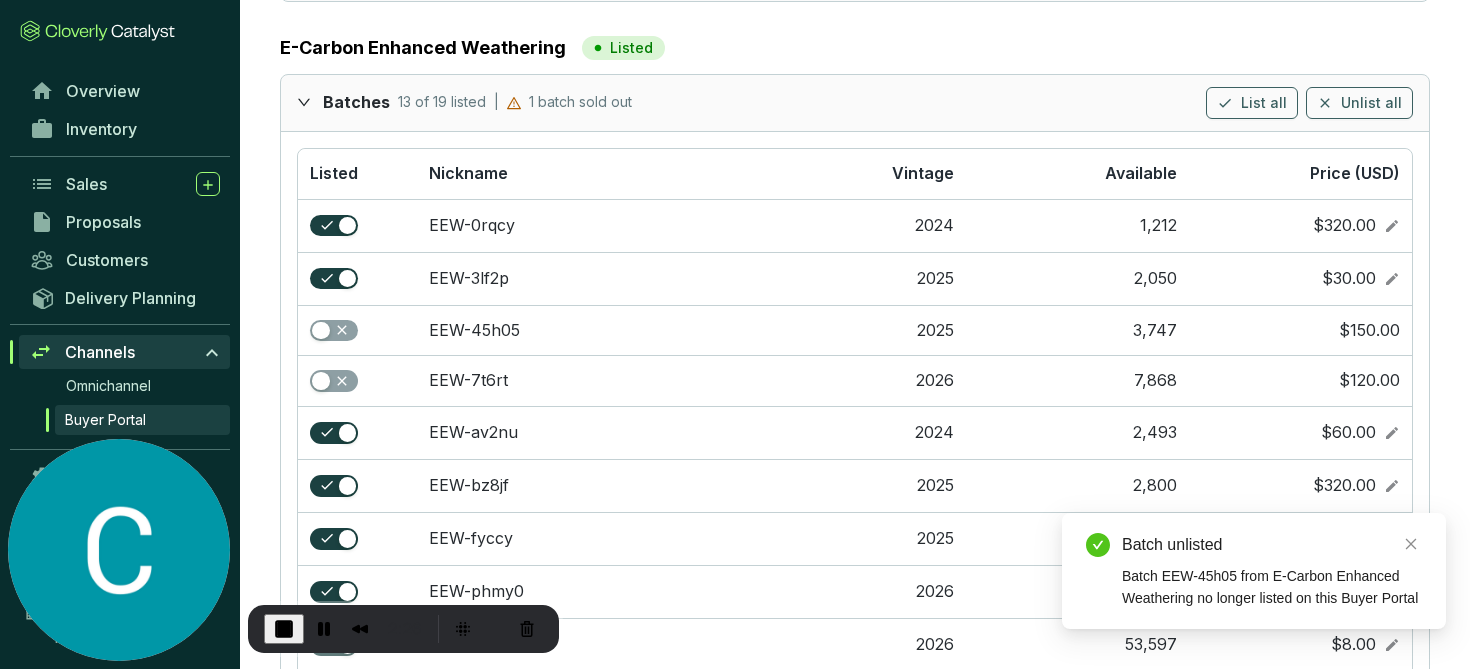 scroll, scrollTop: 374, scrollLeft: 0, axis: vertical 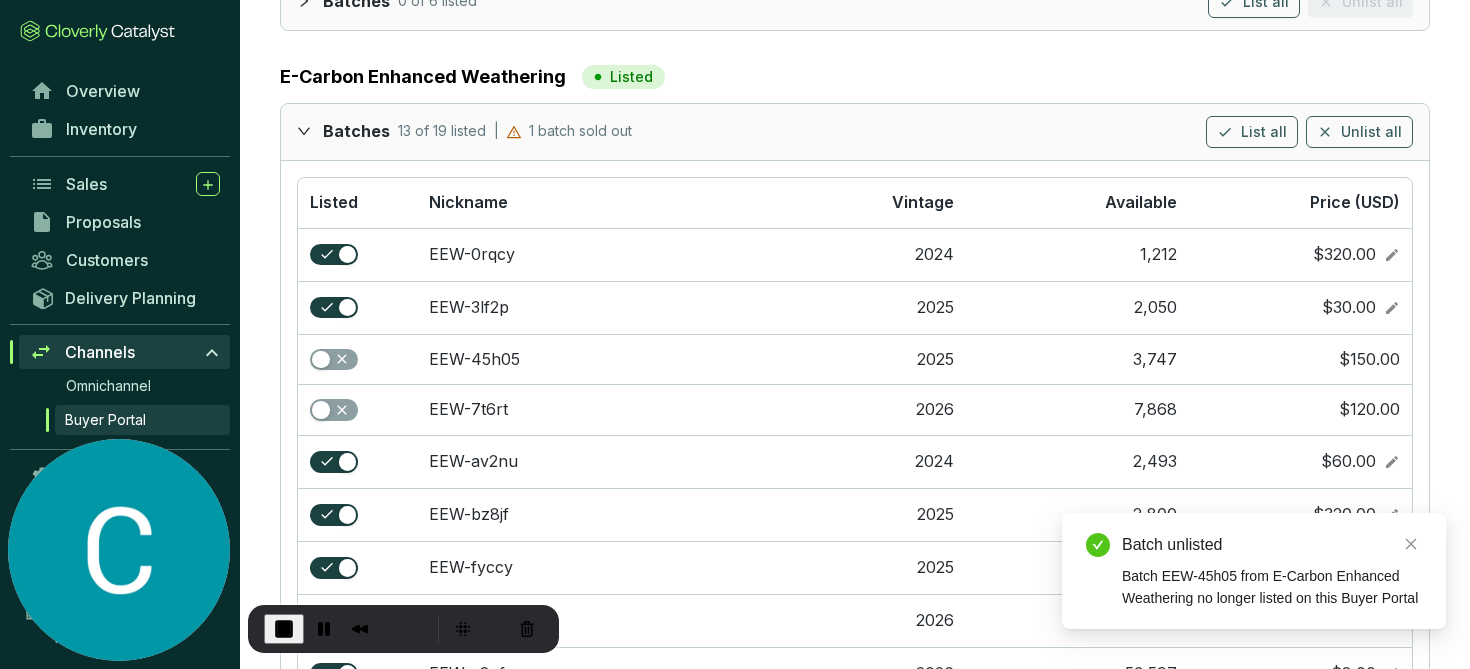 click 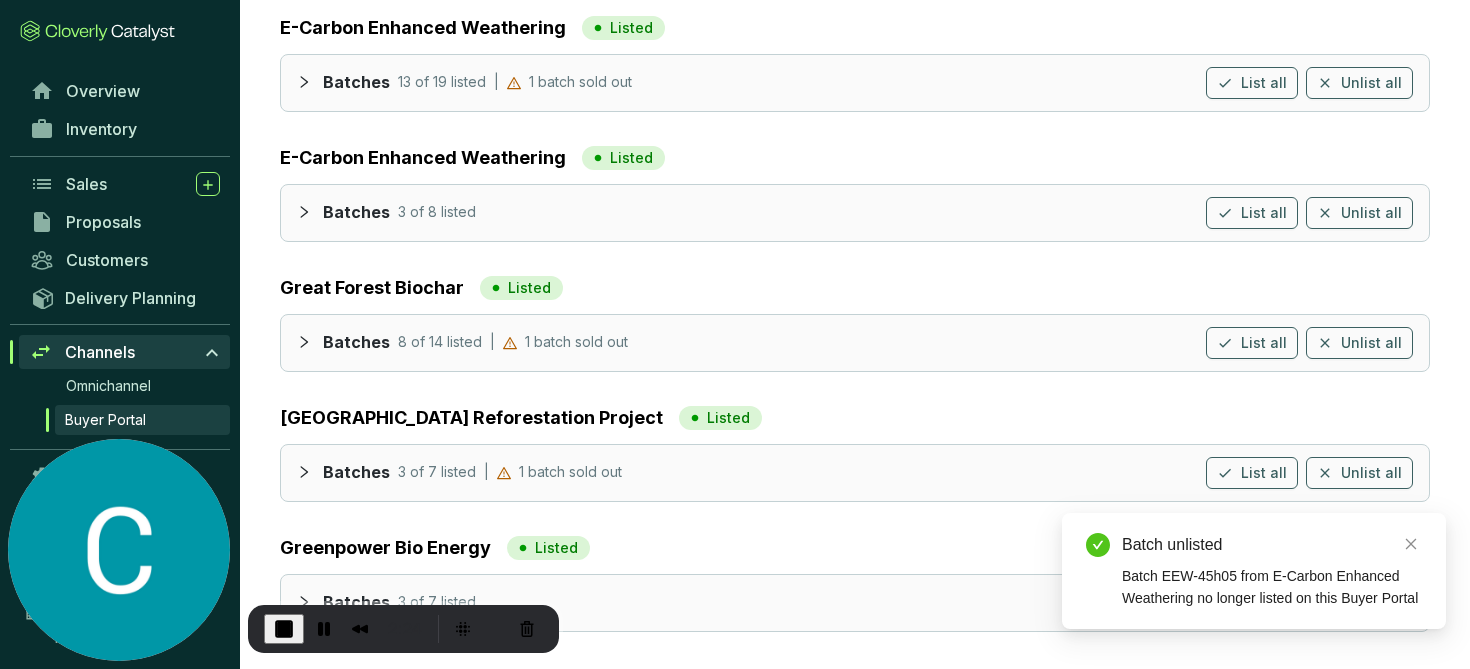 scroll, scrollTop: 426, scrollLeft: 0, axis: vertical 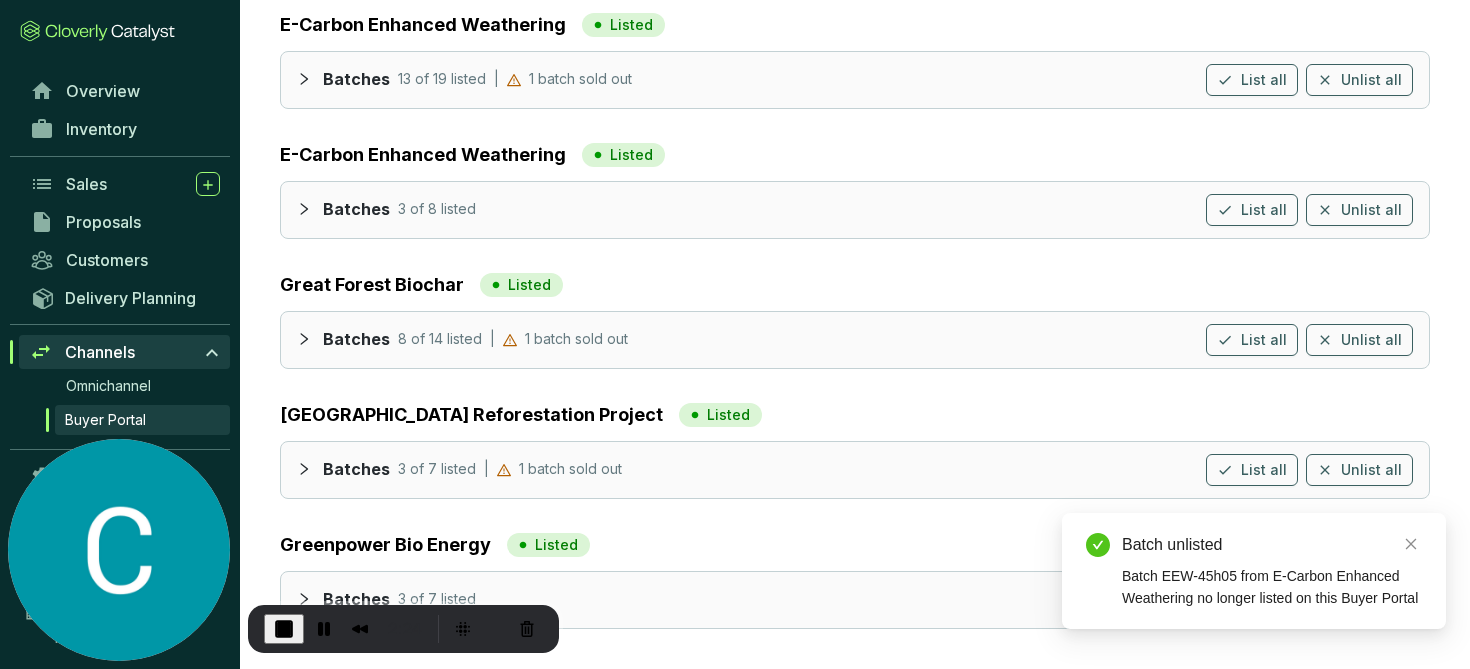 click 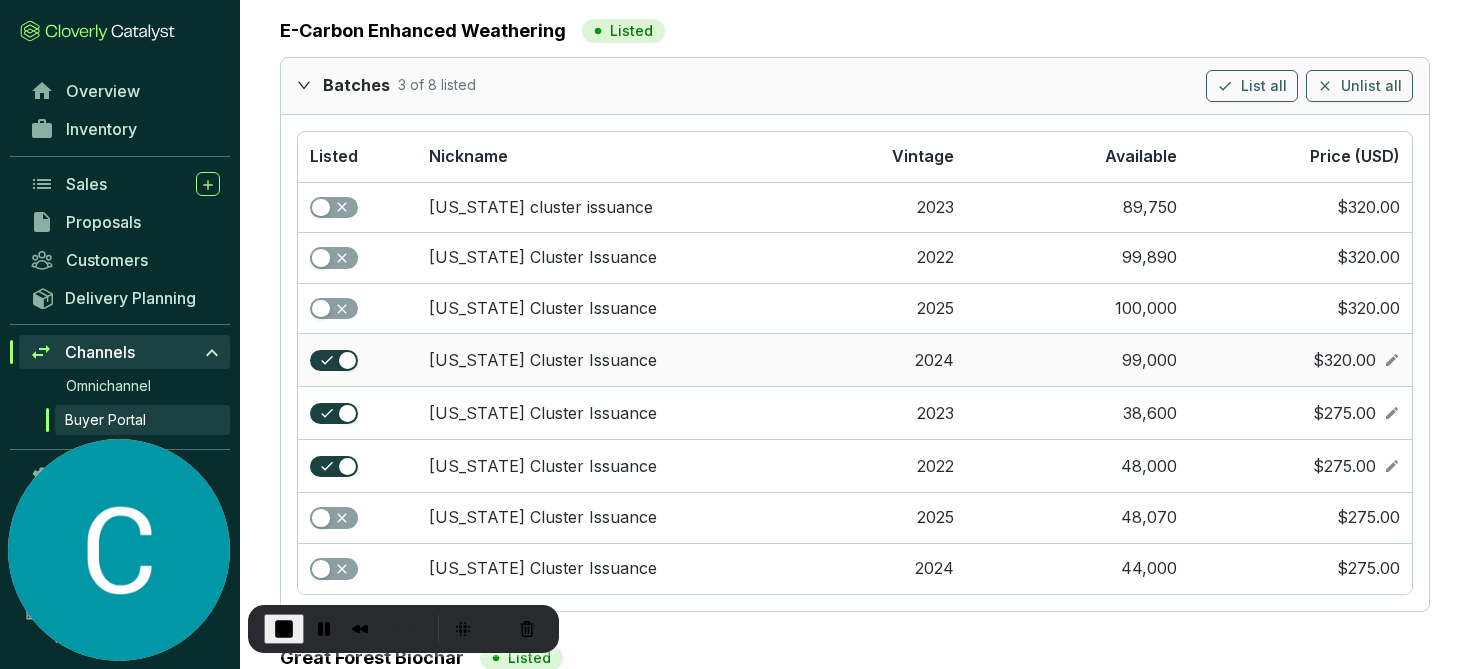 scroll, scrollTop: 529, scrollLeft: 0, axis: vertical 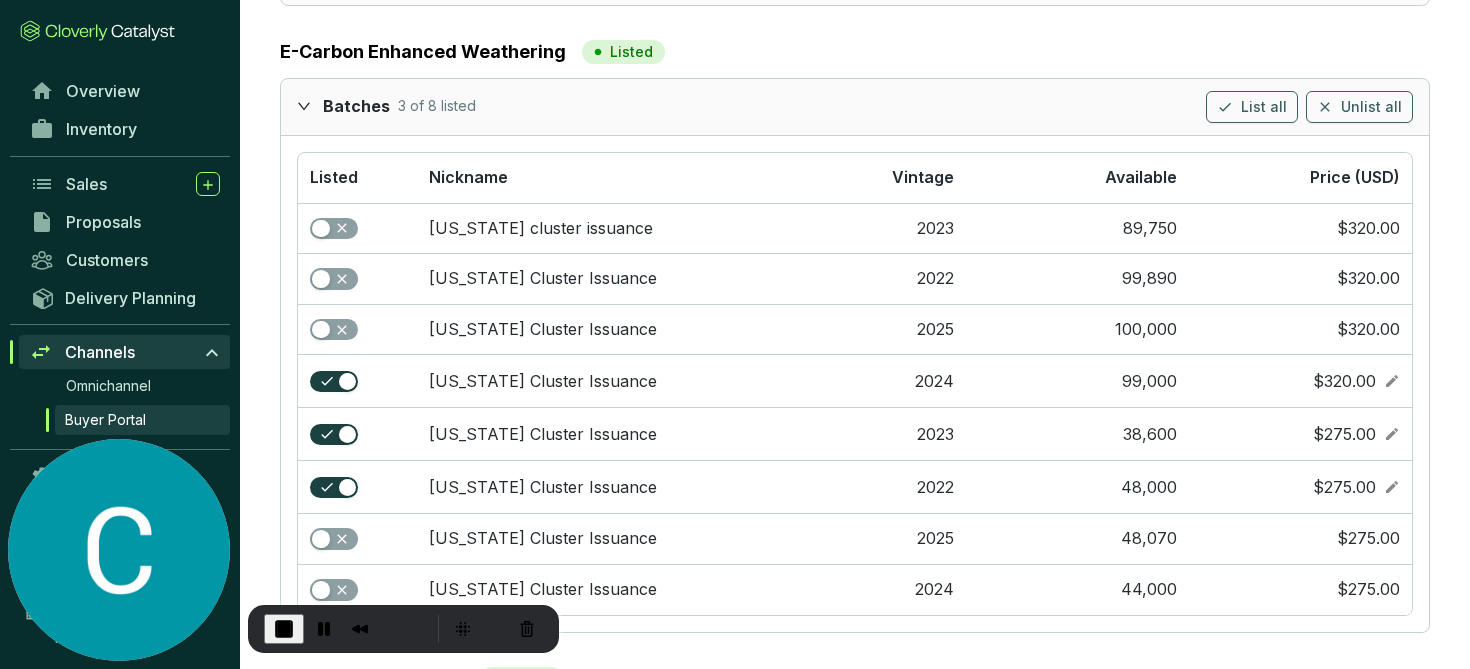 click 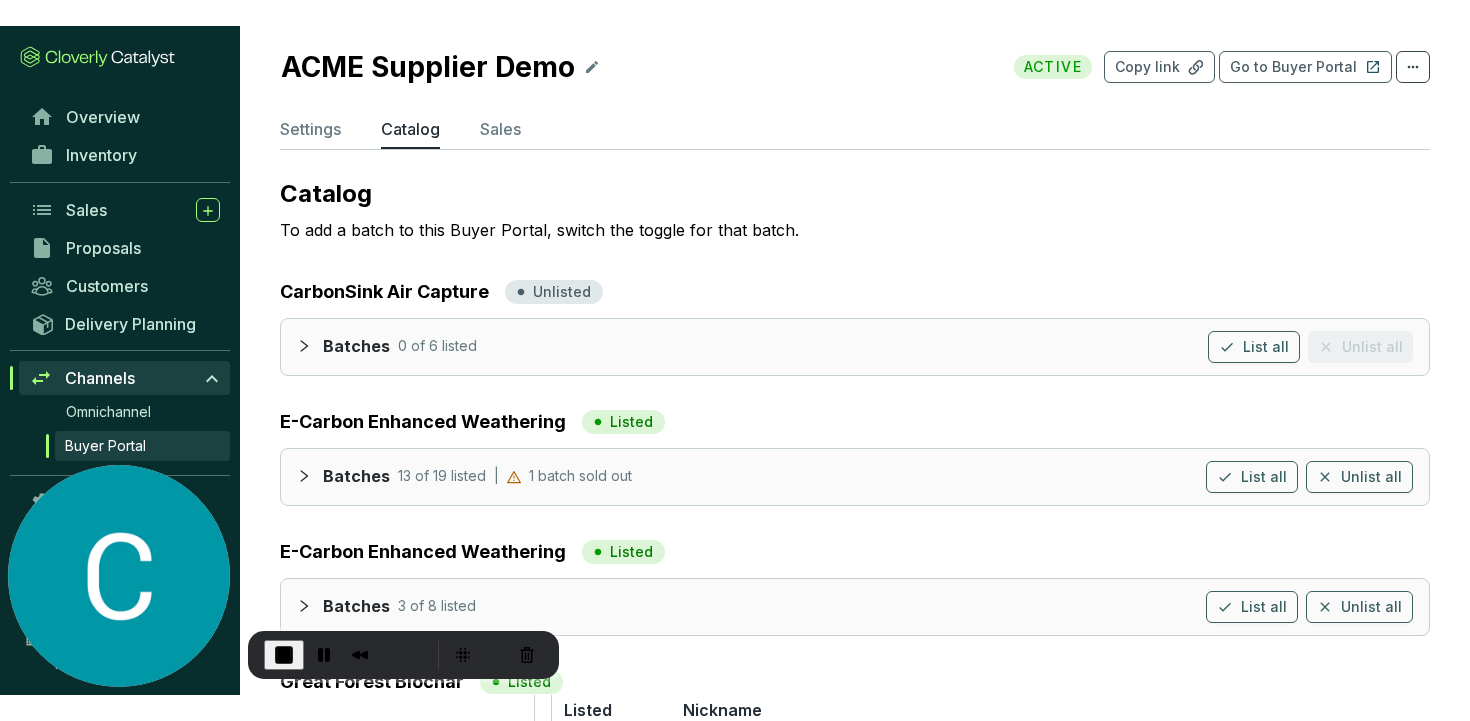 scroll, scrollTop: 0, scrollLeft: 0, axis: both 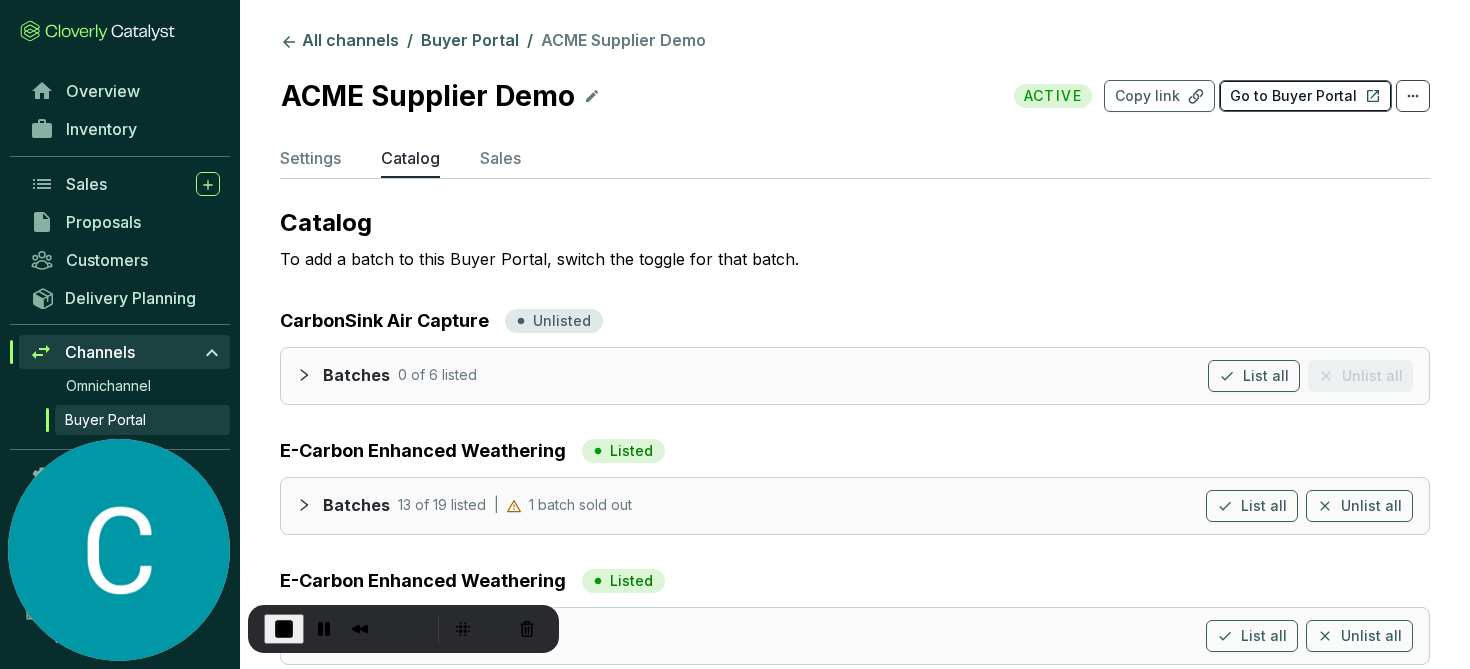 click on "Go to Buyer Portal" at bounding box center [1293, 96] 